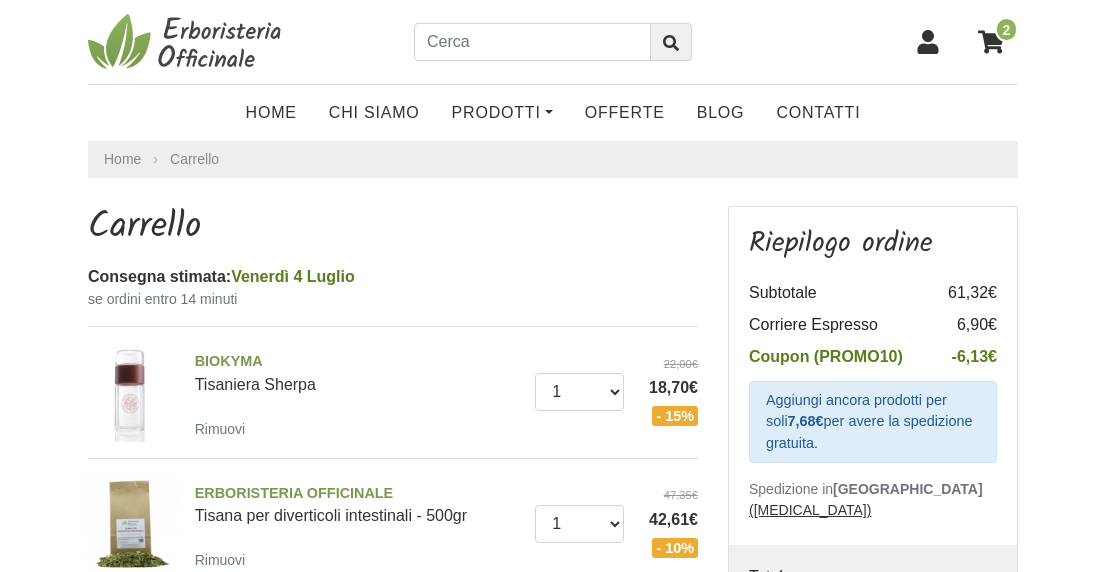scroll, scrollTop: 199, scrollLeft: 0, axis: vertical 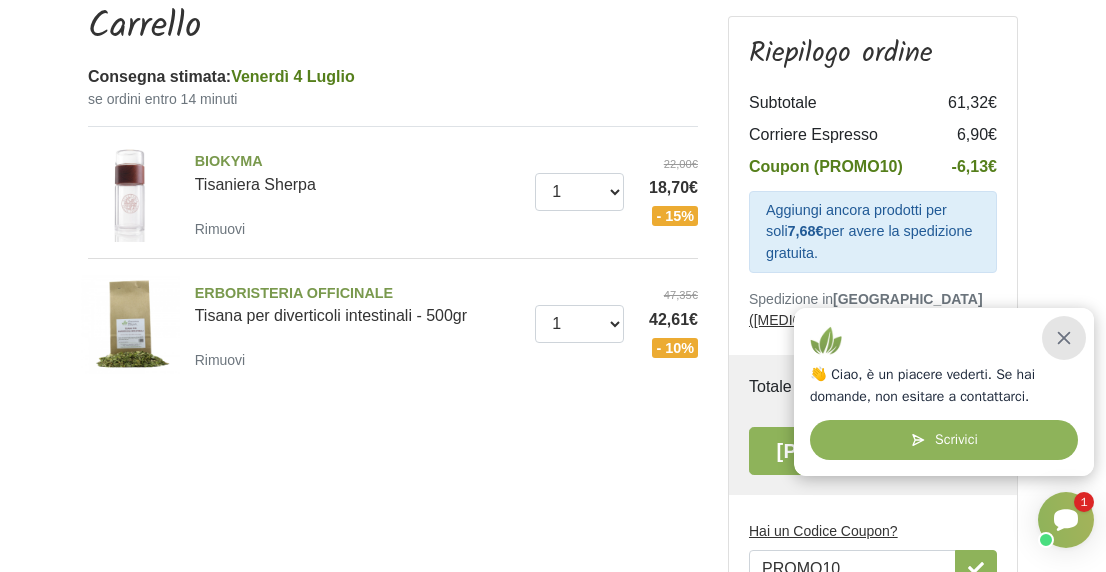 click 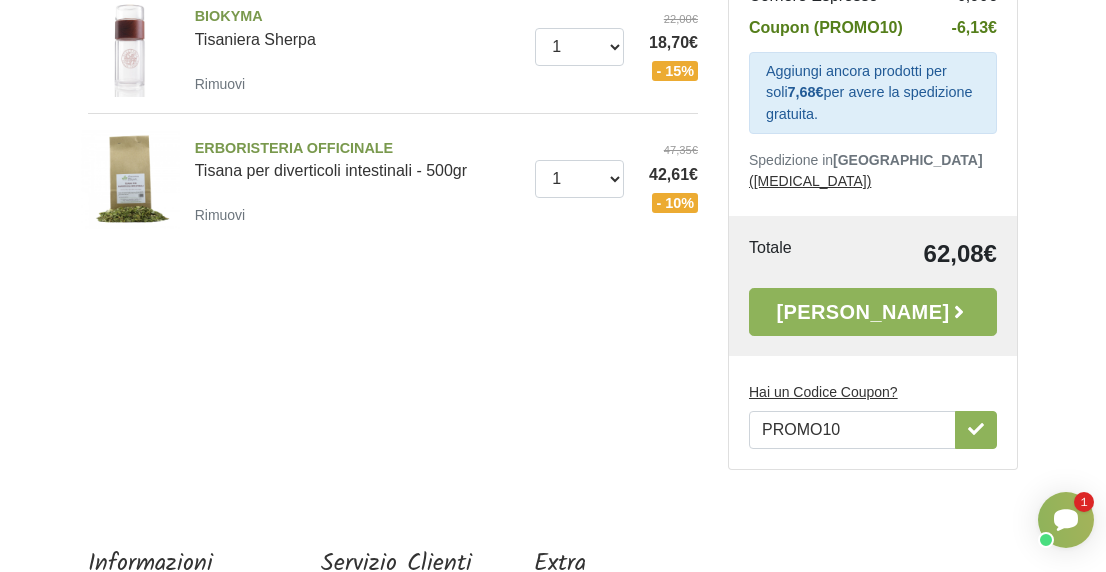 scroll, scrollTop: 200, scrollLeft: 0, axis: vertical 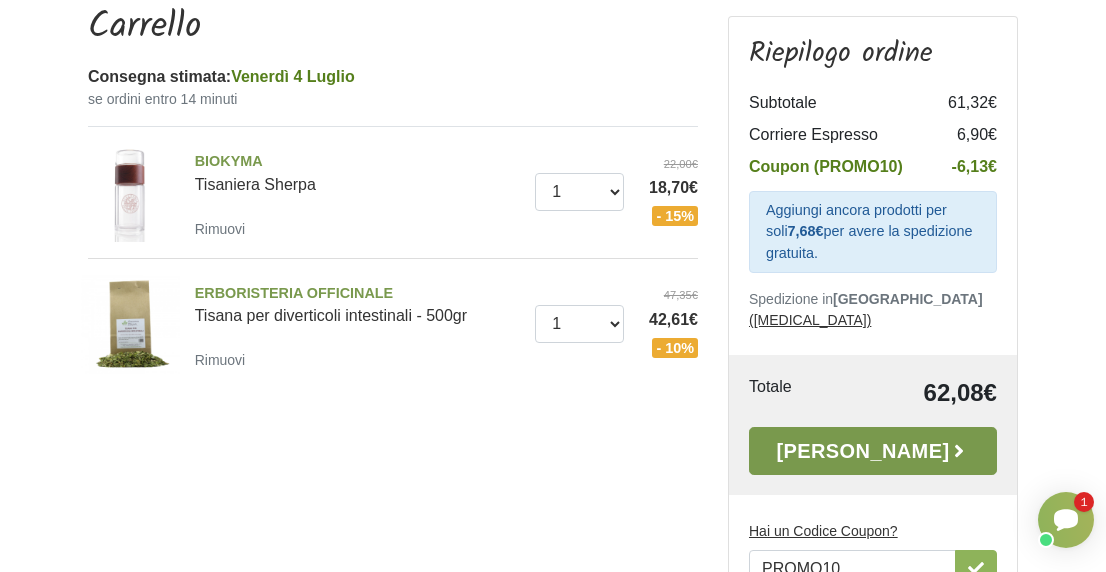 click on "[PERSON_NAME]" at bounding box center (873, 451) 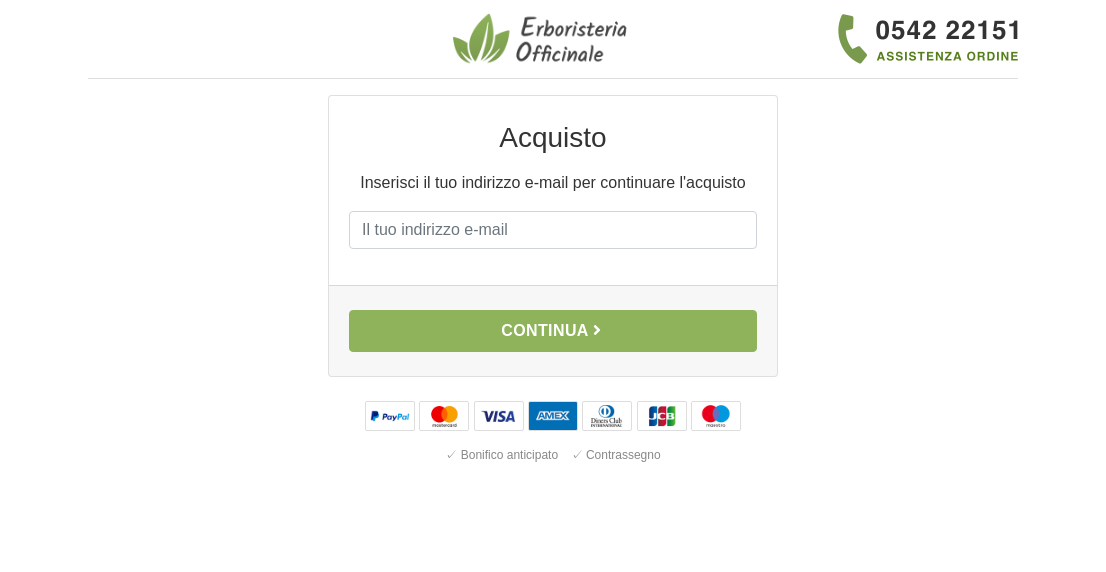 scroll, scrollTop: 0, scrollLeft: 0, axis: both 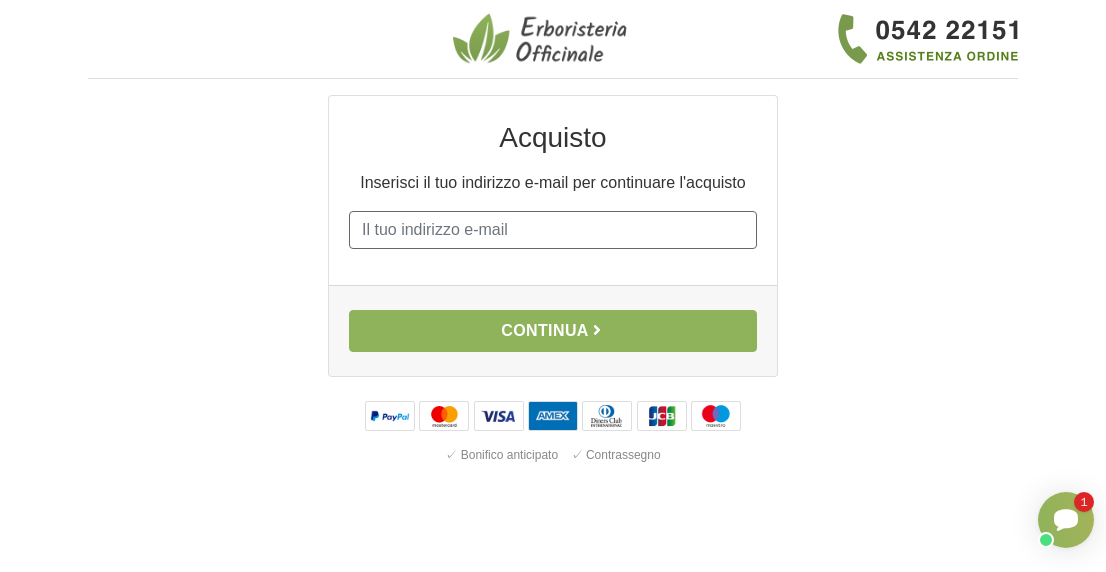 click on "E-mail" at bounding box center [553, 230] 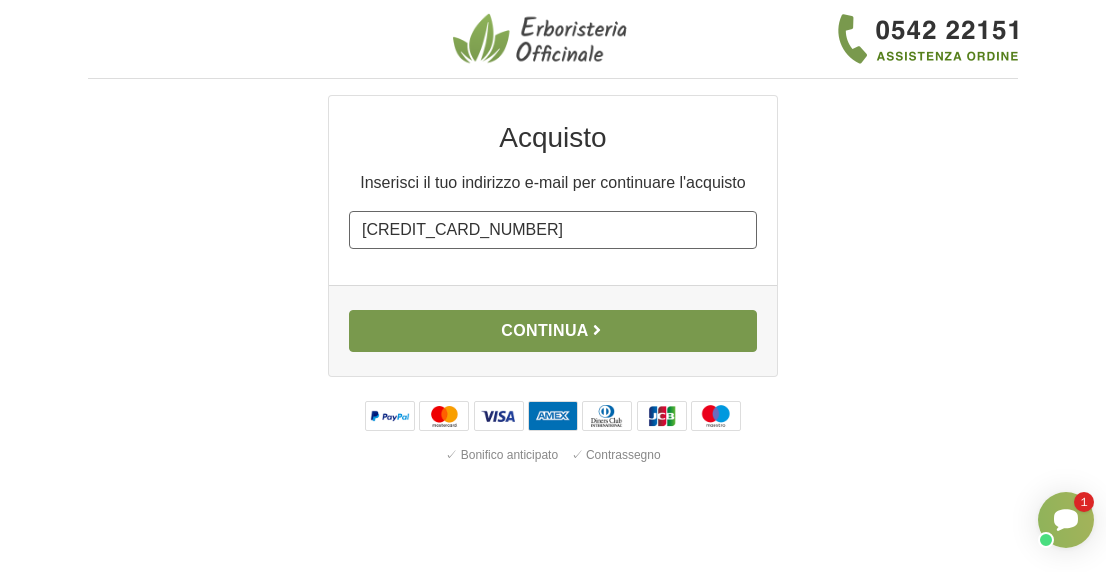 type on "[CREDIT_CARD_NUMBER]" 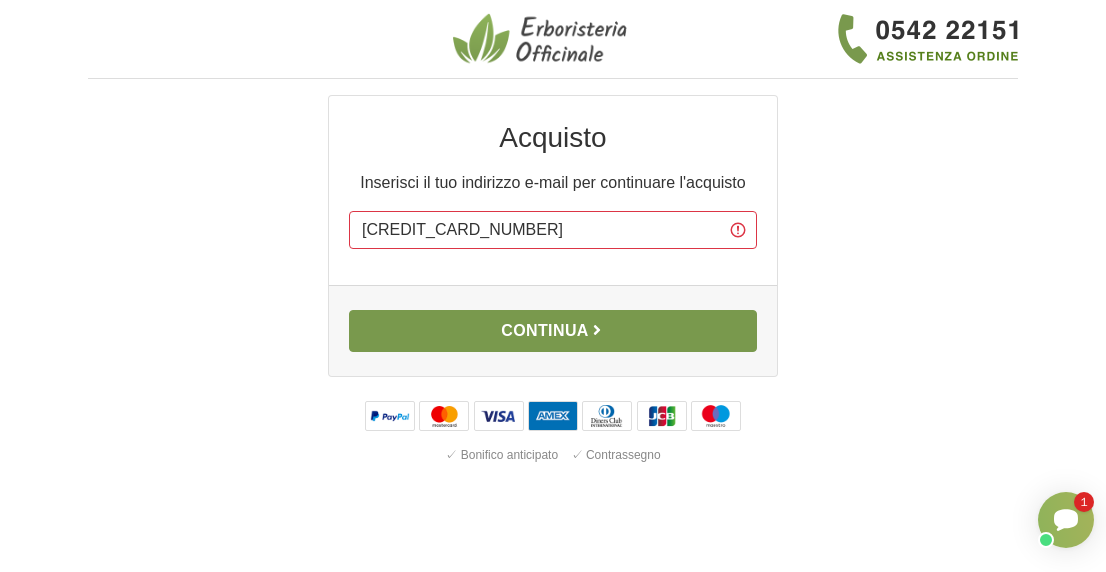 click on "Continua" at bounding box center [553, 331] 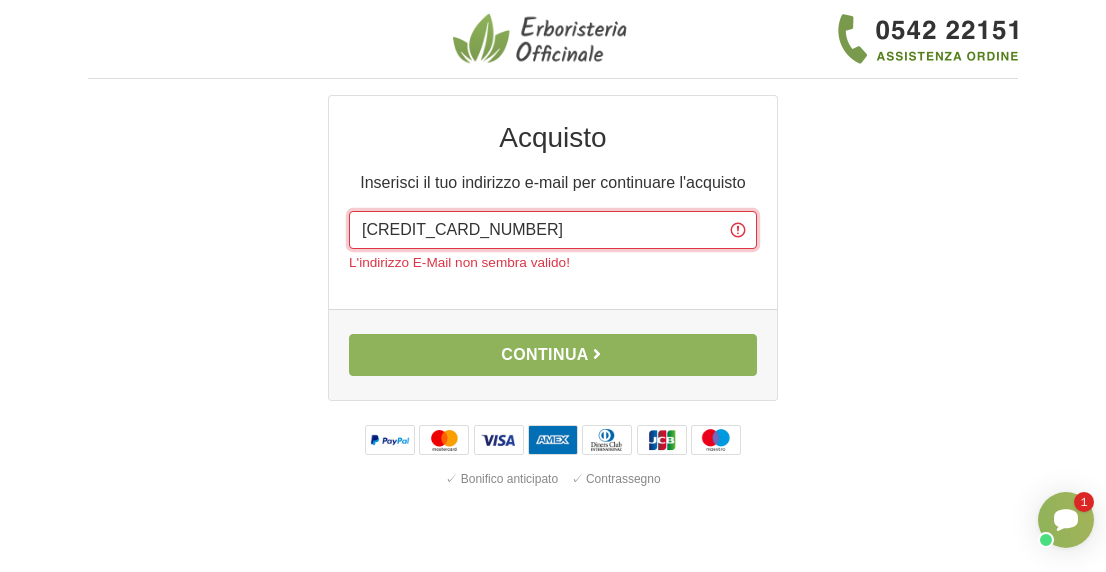 drag, startPoint x: 516, startPoint y: 228, endPoint x: 329, endPoint y: 255, distance: 188.93915 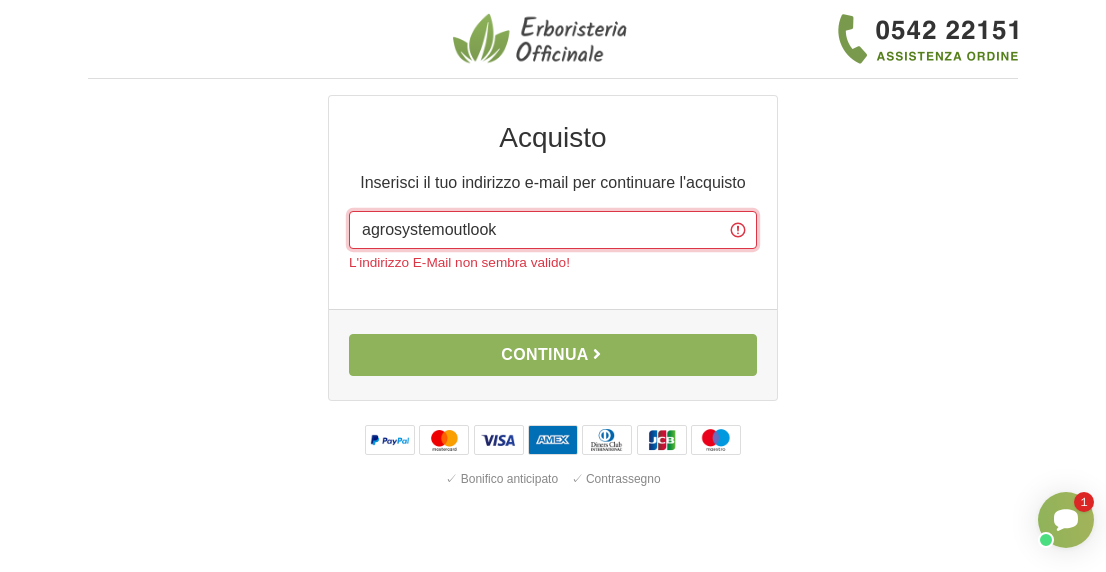 type on "agrosystemoutlook" 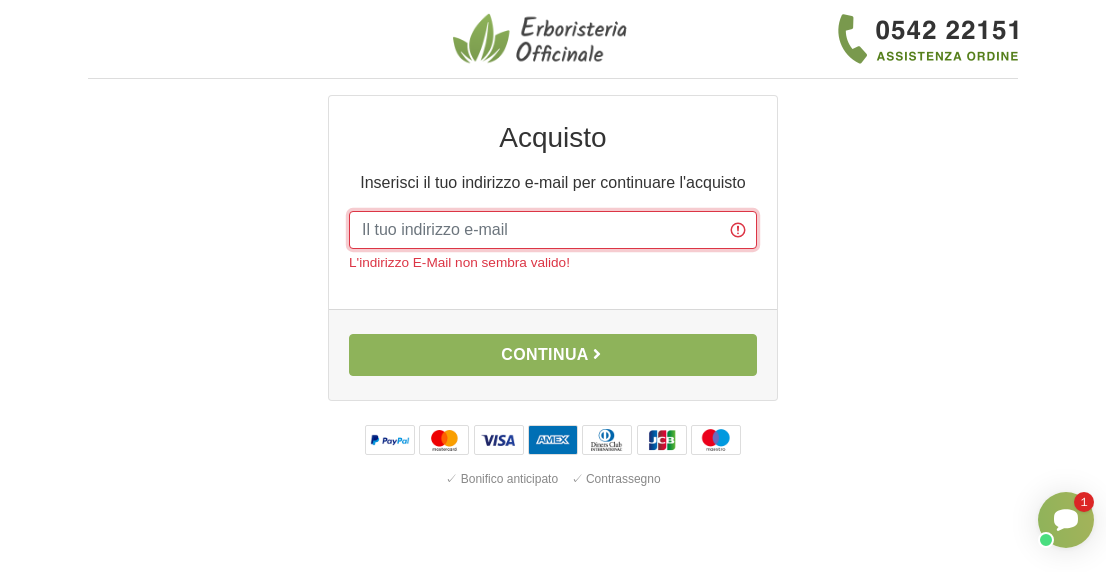 paste on "agrosystembagnolo@outlook.it" 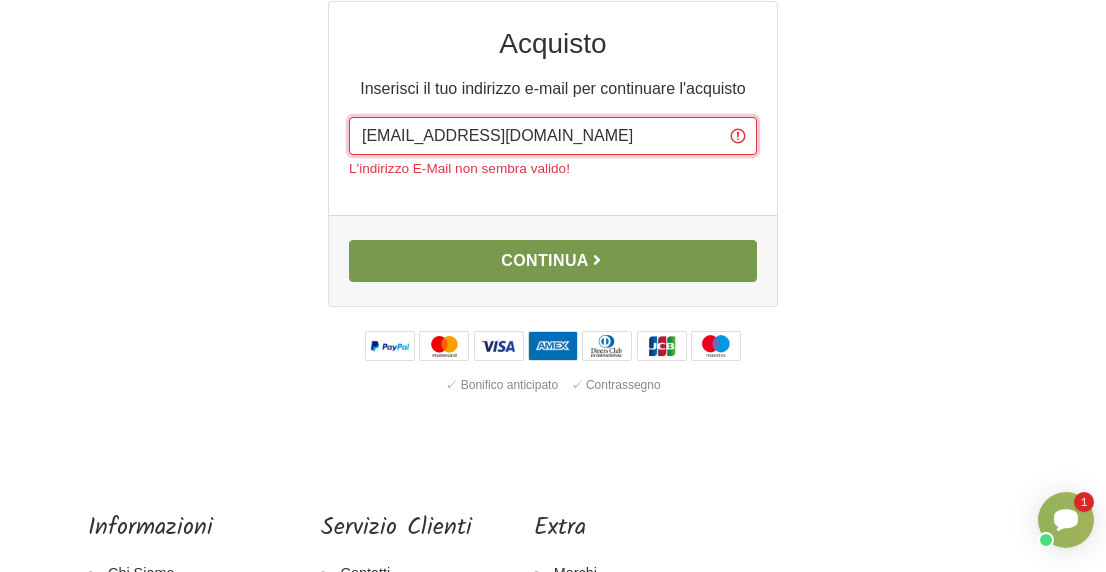 scroll, scrollTop: 92, scrollLeft: 0, axis: vertical 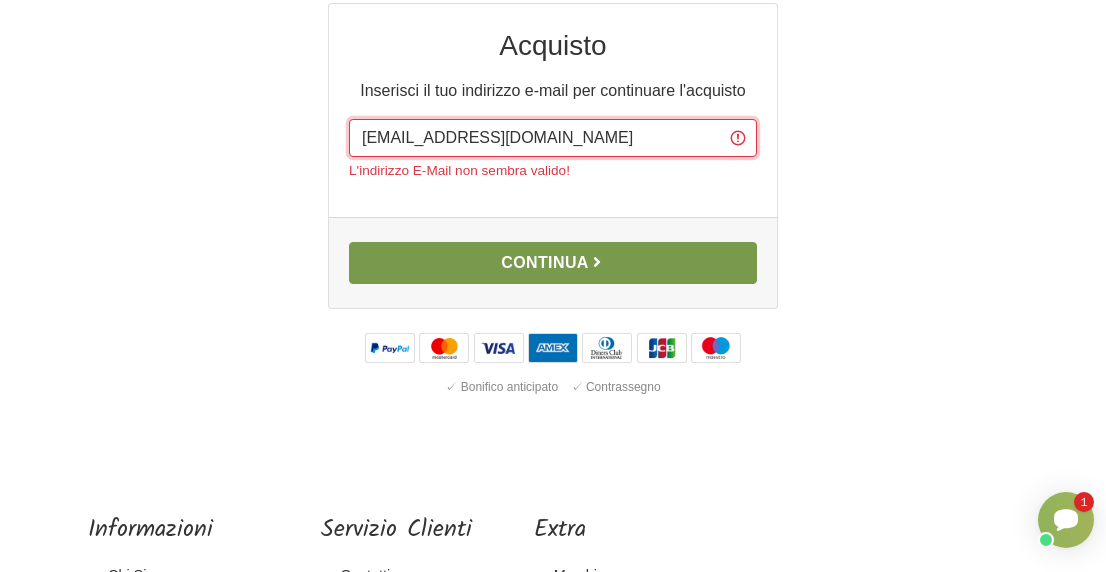 type on "agrosystembagnolo@outlook.it" 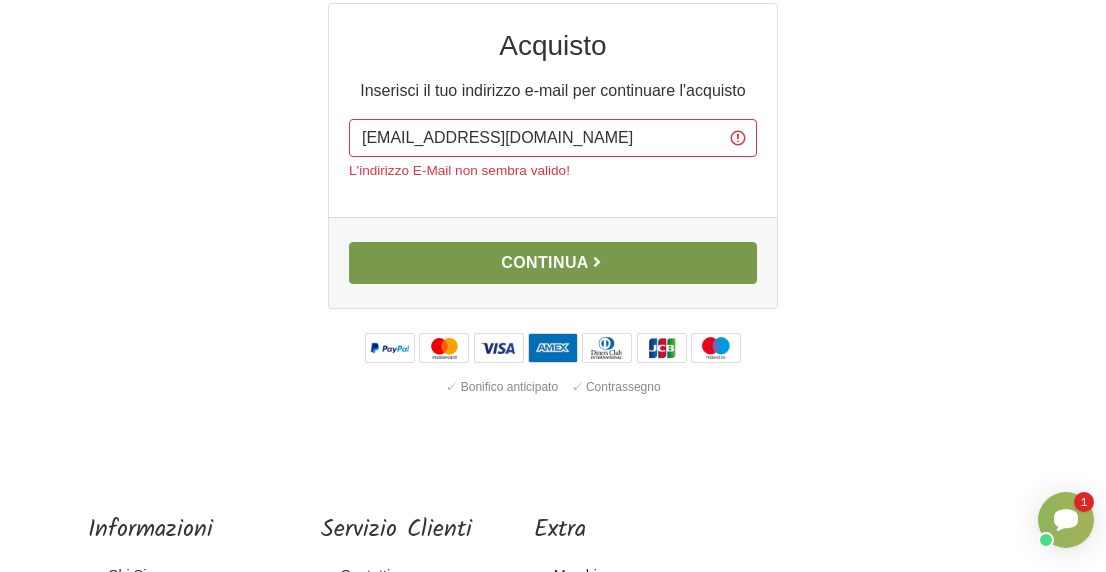 click on "Continua" at bounding box center [553, 263] 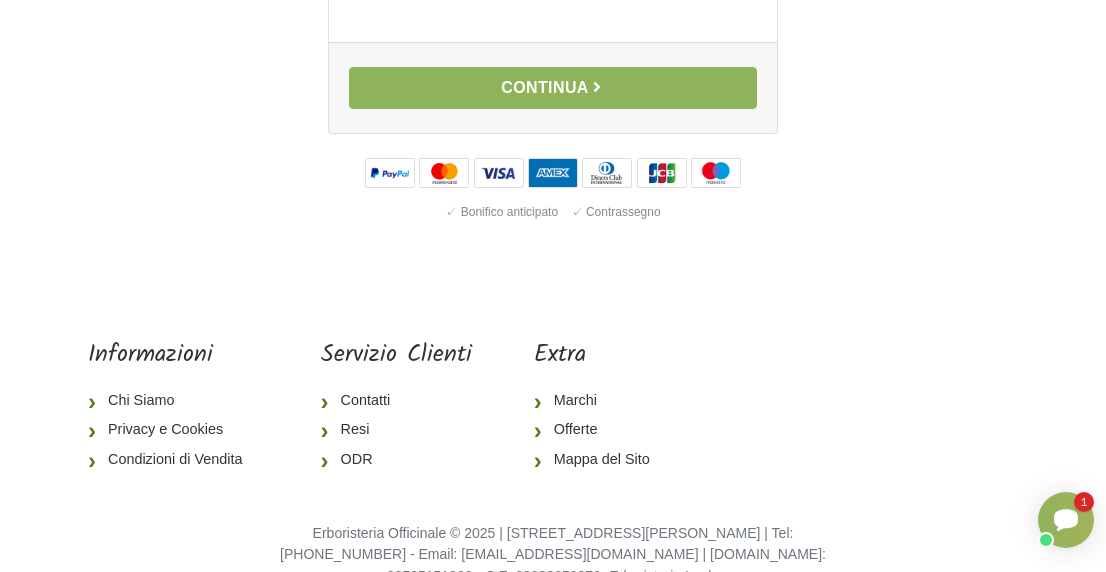 scroll, scrollTop: 437, scrollLeft: 0, axis: vertical 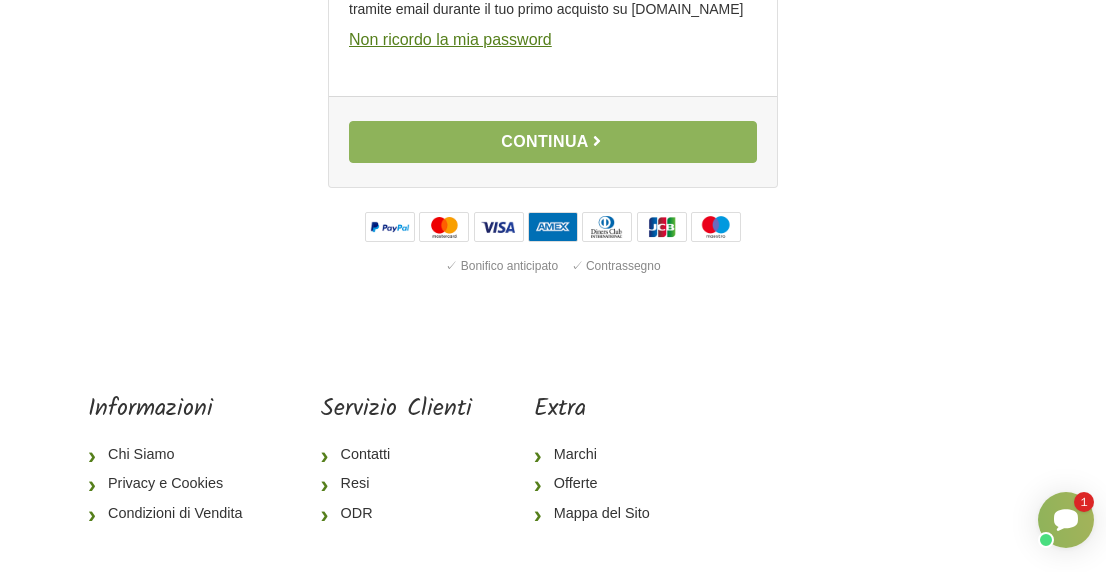 click on "1
I Miei Dati
2
Indirizzo
3
Spedizione
4
Pagamento
5
Verifica ordine
È bello rivederti
Accedi con la tua password per continuare
E-mail
agrosystembagnolo@outlook.it
Password" at bounding box center [553, 168] 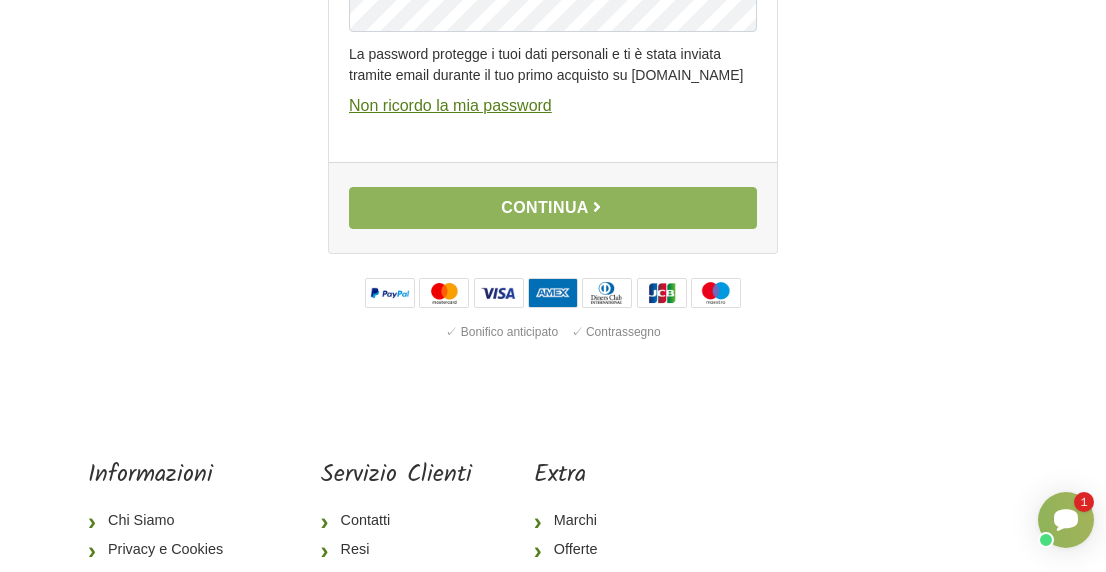 scroll, scrollTop: 137, scrollLeft: 0, axis: vertical 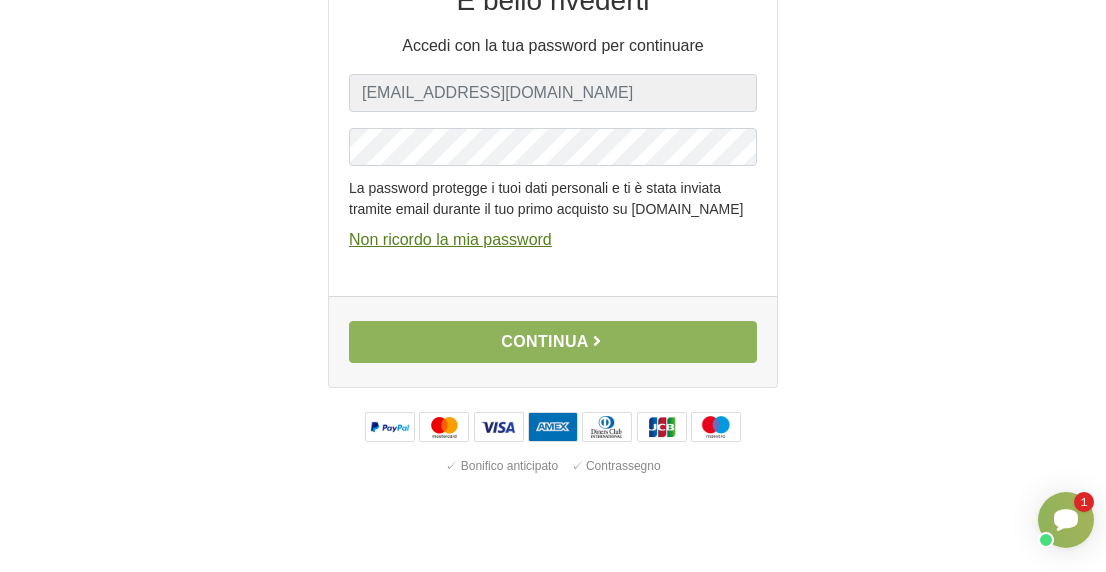 click on "Non ricordo la mia password" at bounding box center [450, 239] 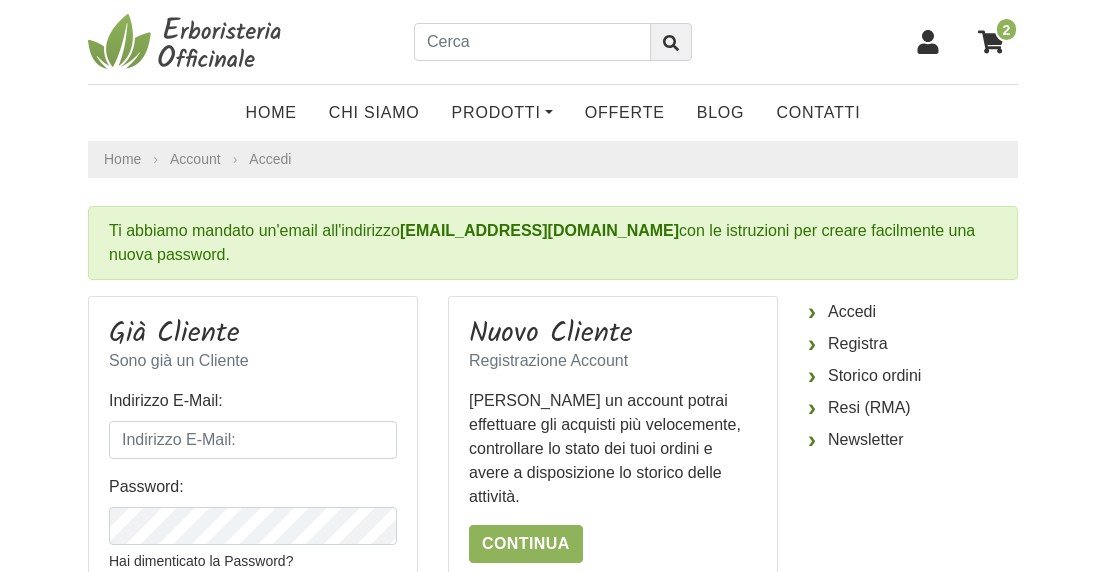 scroll, scrollTop: 0, scrollLeft: 0, axis: both 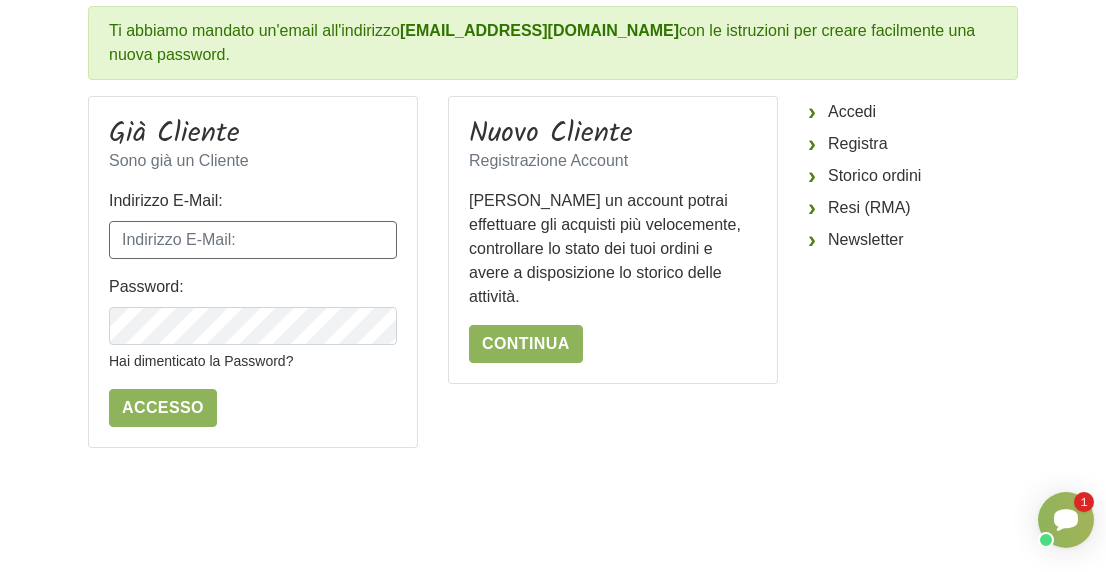 click on "Indirizzo E-Mail:" at bounding box center [253, 240] 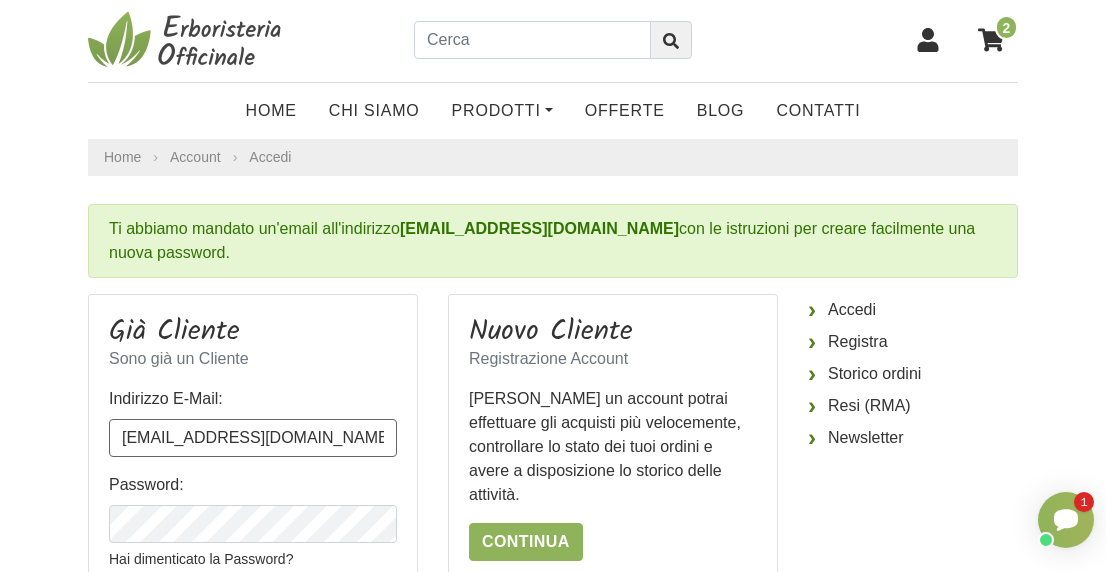 scroll, scrollTop: 0, scrollLeft: 0, axis: both 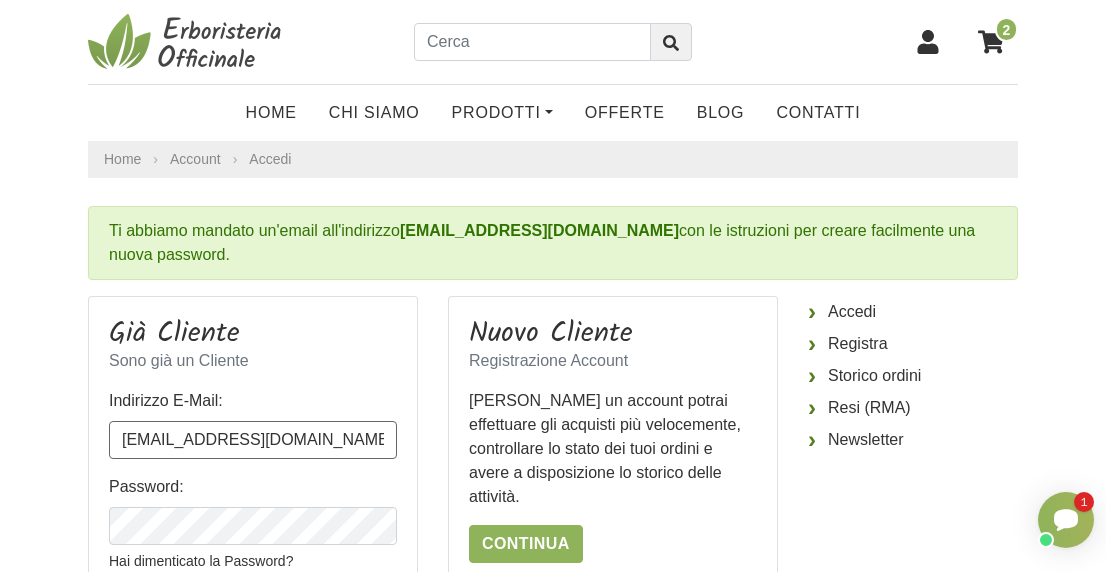 type on "agrosystembagnolo@outlook.it" 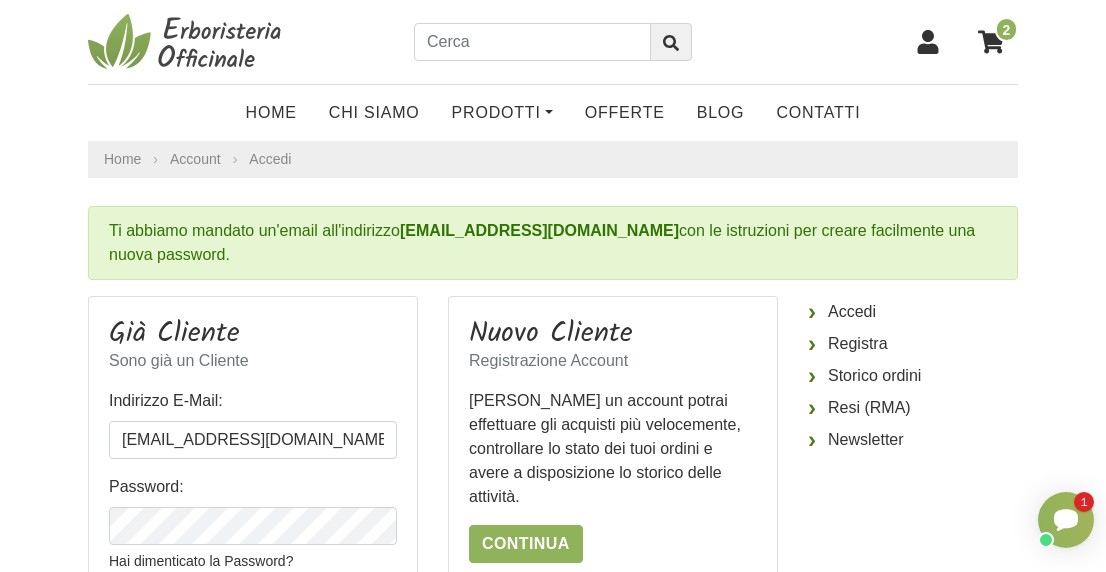 click on "Ti abbiamo mandato un'email all'indirizzo  agrosystembagnolo@outlook.it  con le istruzioni per creare facilmente una nuova password." at bounding box center [553, 243] 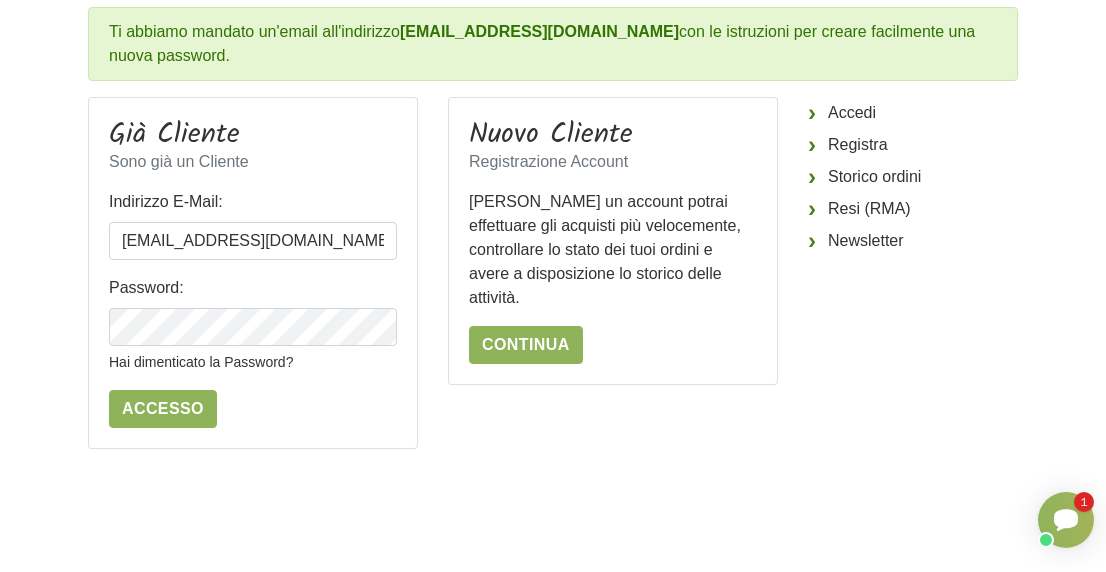 scroll, scrollTop: 200, scrollLeft: 0, axis: vertical 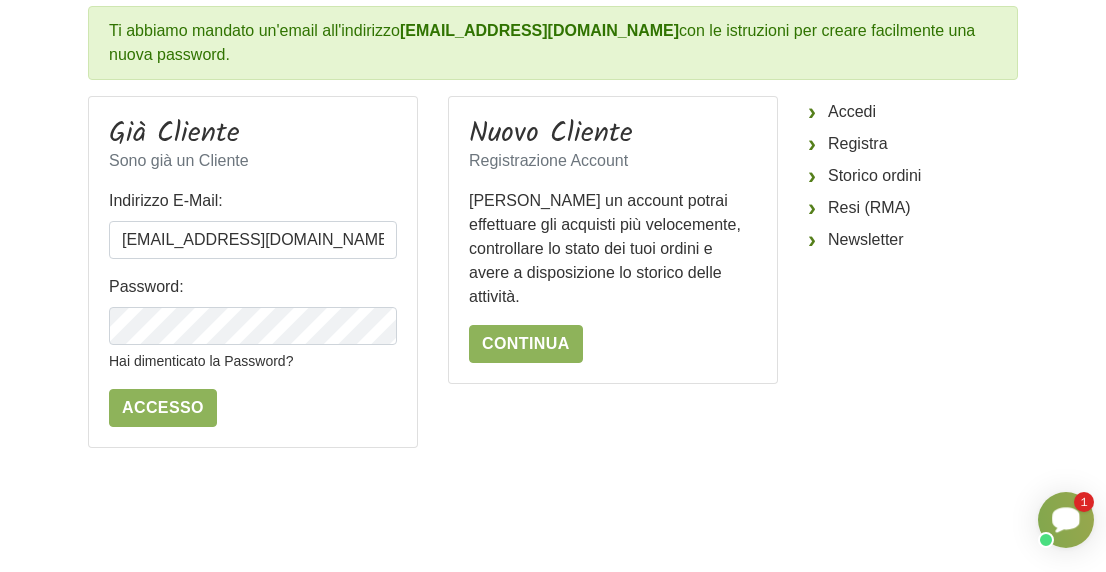 click 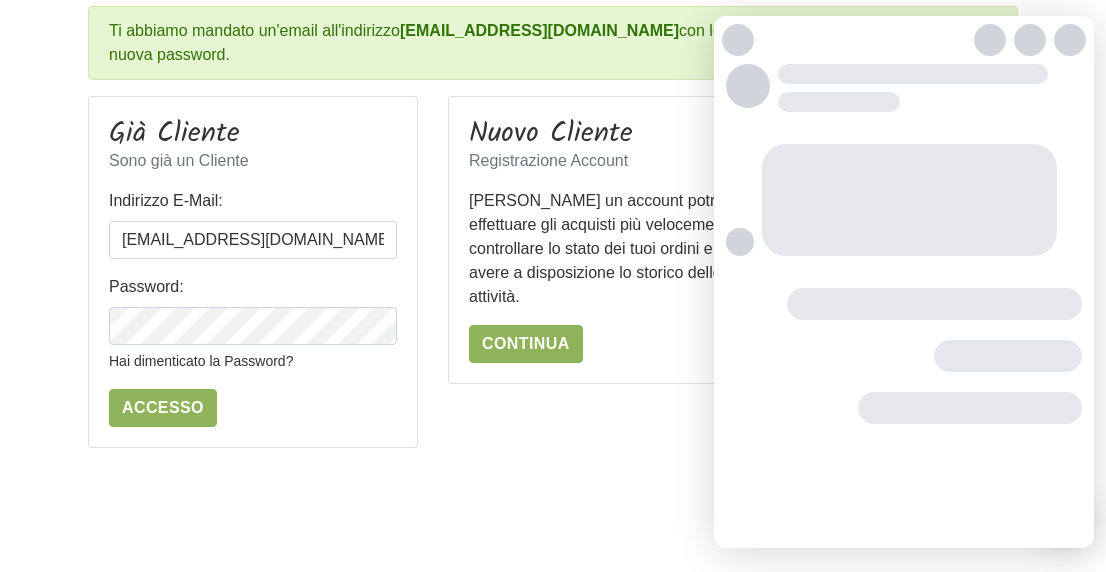 scroll, scrollTop: 0, scrollLeft: 0, axis: both 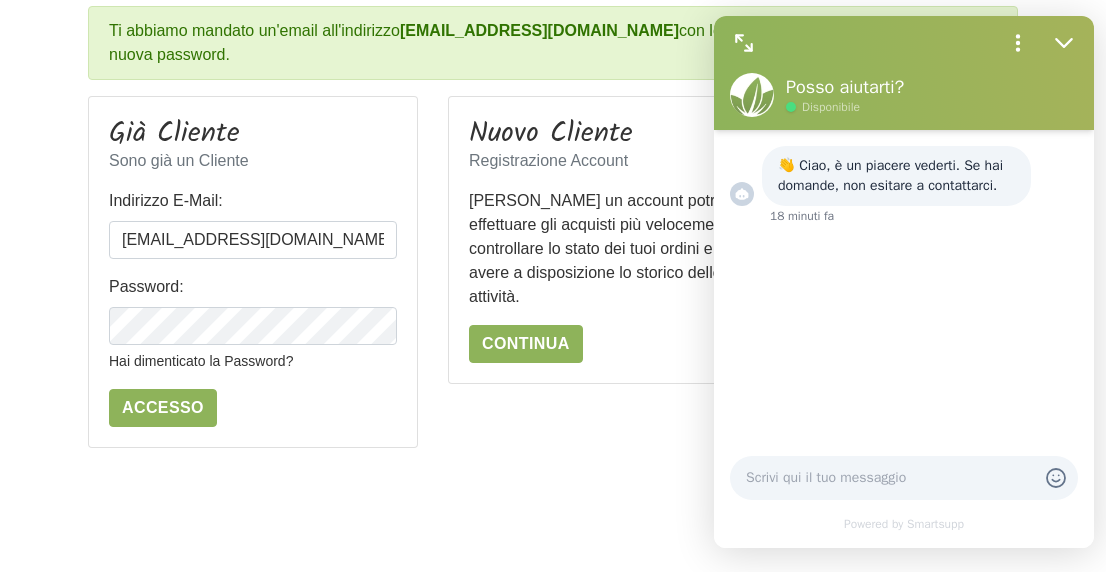 click on "Nuovo Cliente
Registrazione Account
Creando un account potrai effettuare gli acquisti più velocemente, controllare lo stato dei tuoi ordini e avere a disposizione lo storico delle attività.
Continua" at bounding box center [613, 284] 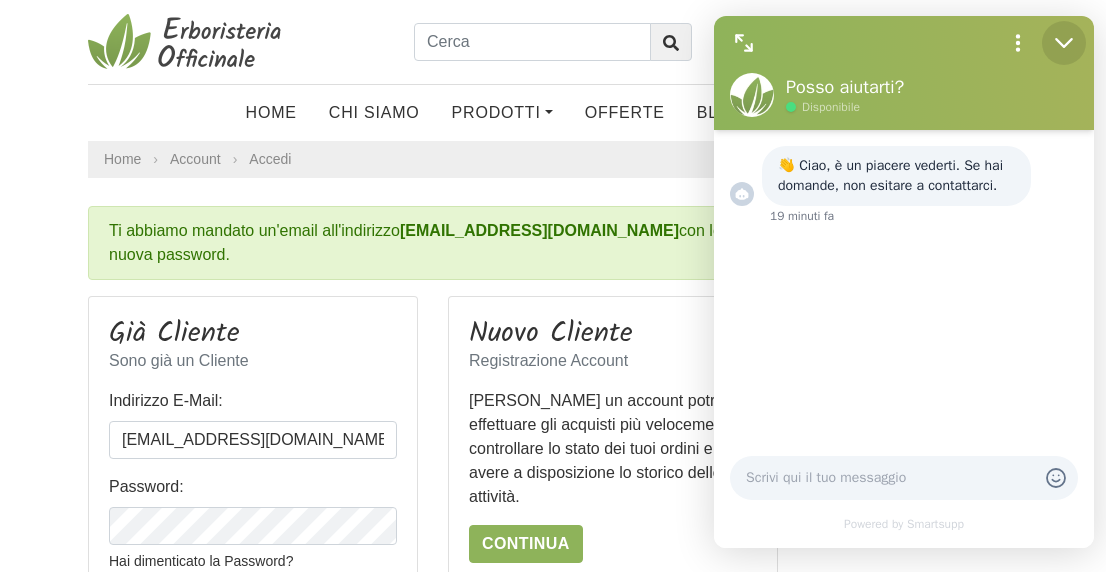 click 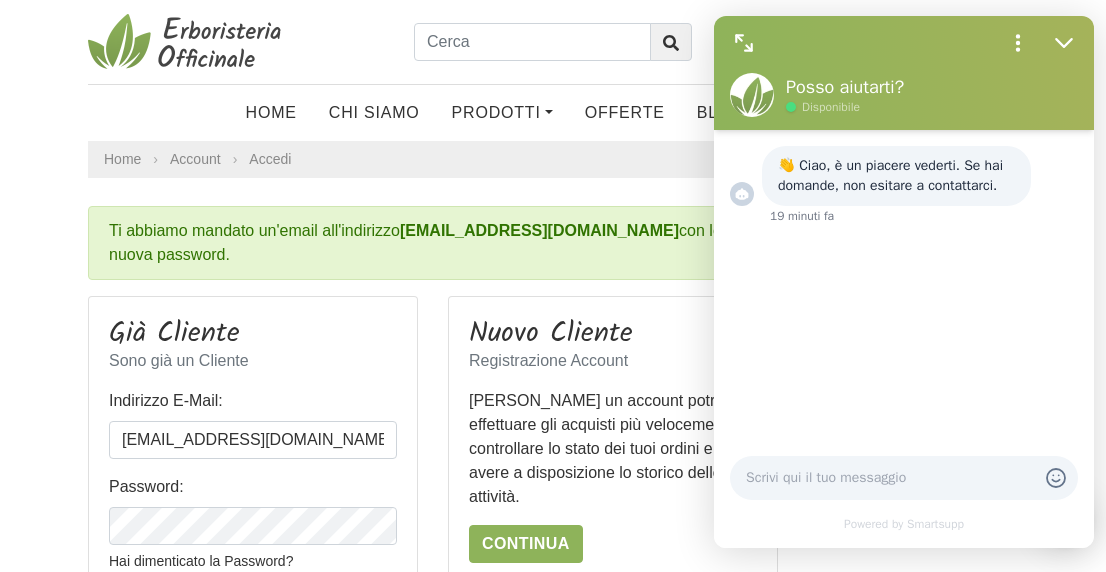 scroll, scrollTop: 0, scrollLeft: 0, axis: both 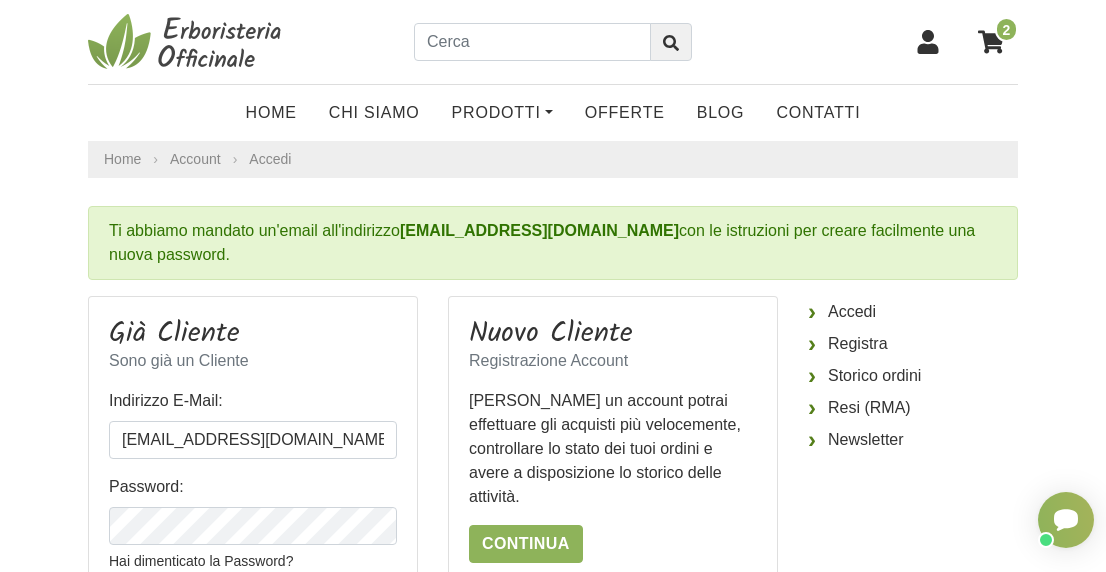click on "2" at bounding box center [1006, 29] 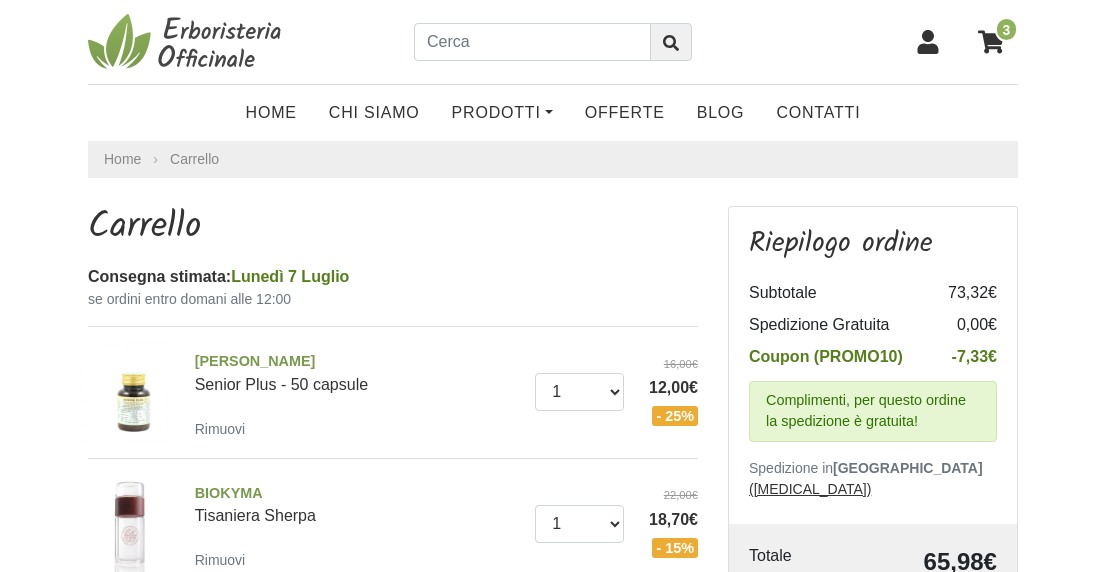 scroll, scrollTop: 200, scrollLeft: 0, axis: vertical 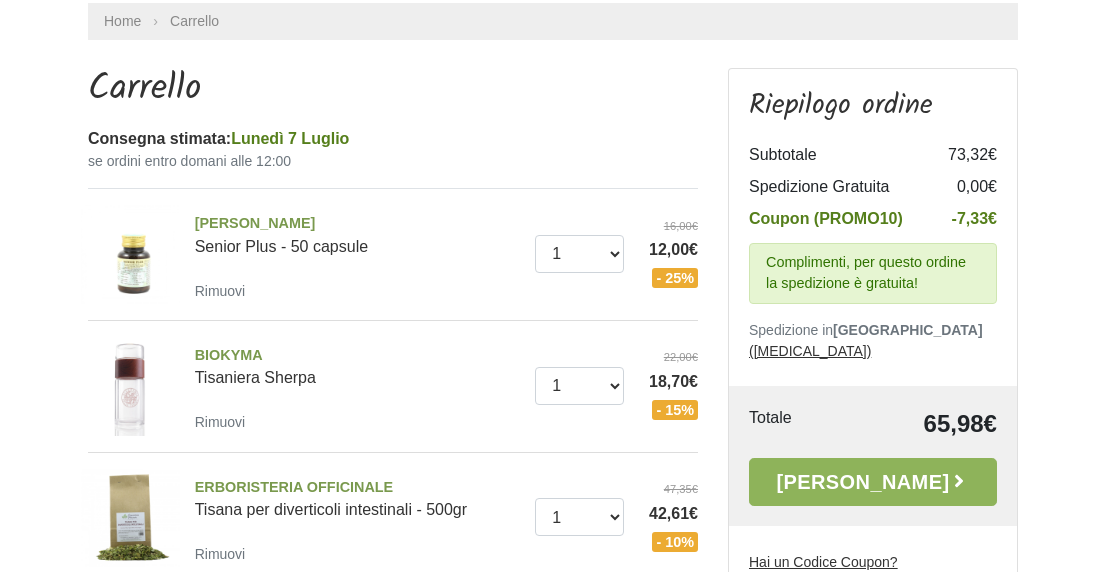 click on "Complimenti, per questo ordine la spedizione è gratuita!" at bounding box center [873, 273] 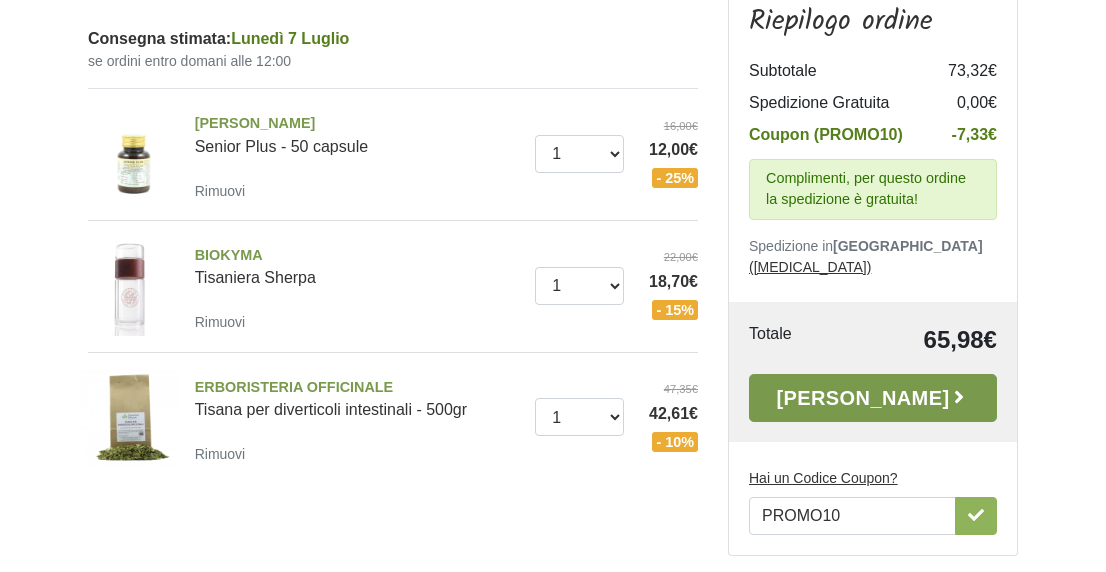 click on "[PERSON_NAME]" at bounding box center [873, 398] 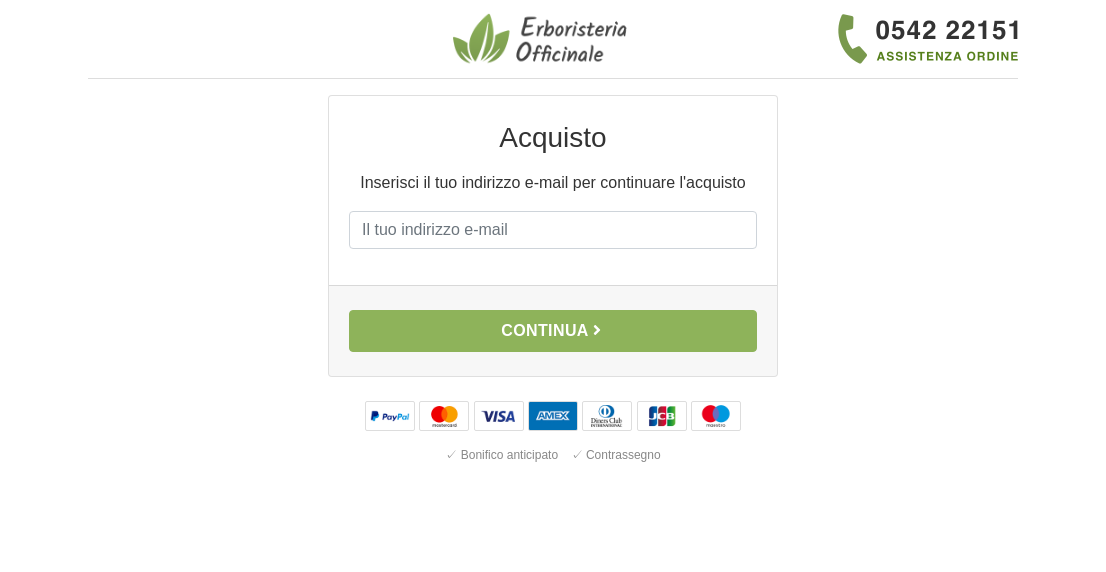 scroll, scrollTop: 0, scrollLeft: 0, axis: both 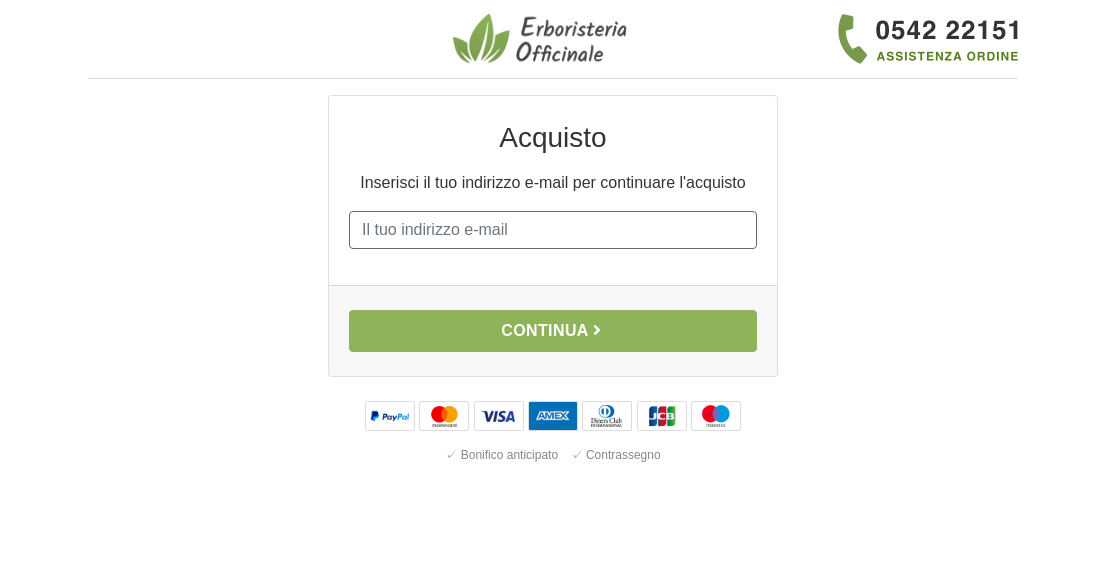 click on "E-mail" at bounding box center (553, 230) 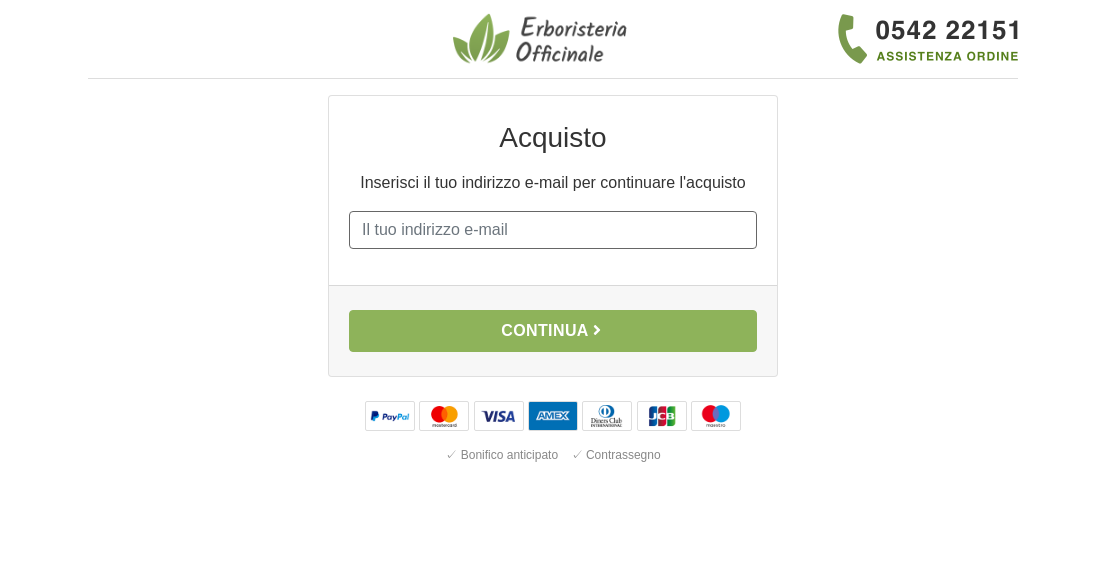 paste on "[EMAIL_ADDRESS][DOMAIN_NAME]" 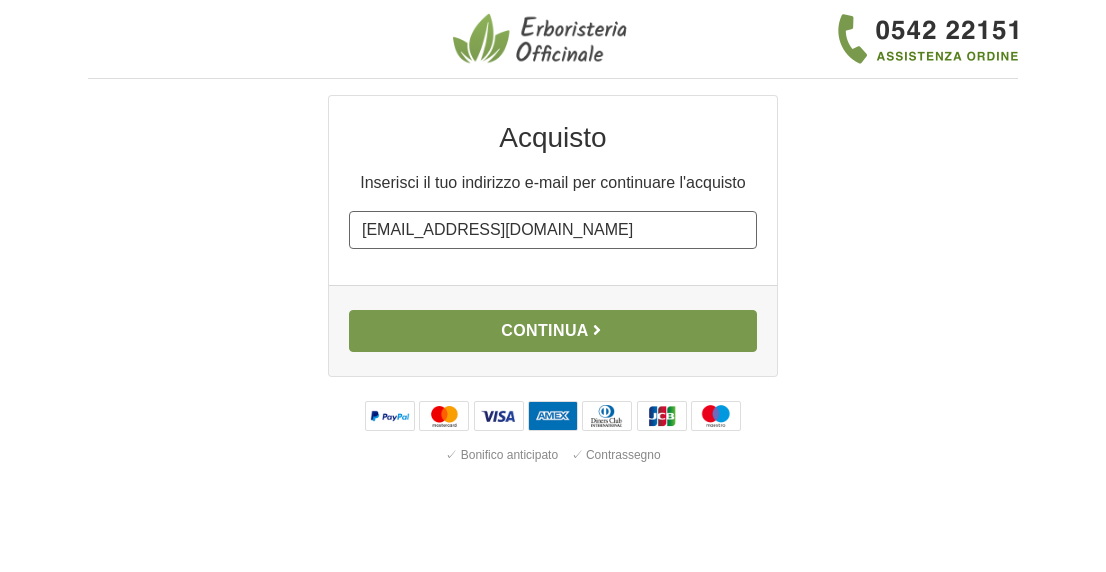 type on "[EMAIL_ADDRESS][DOMAIN_NAME]" 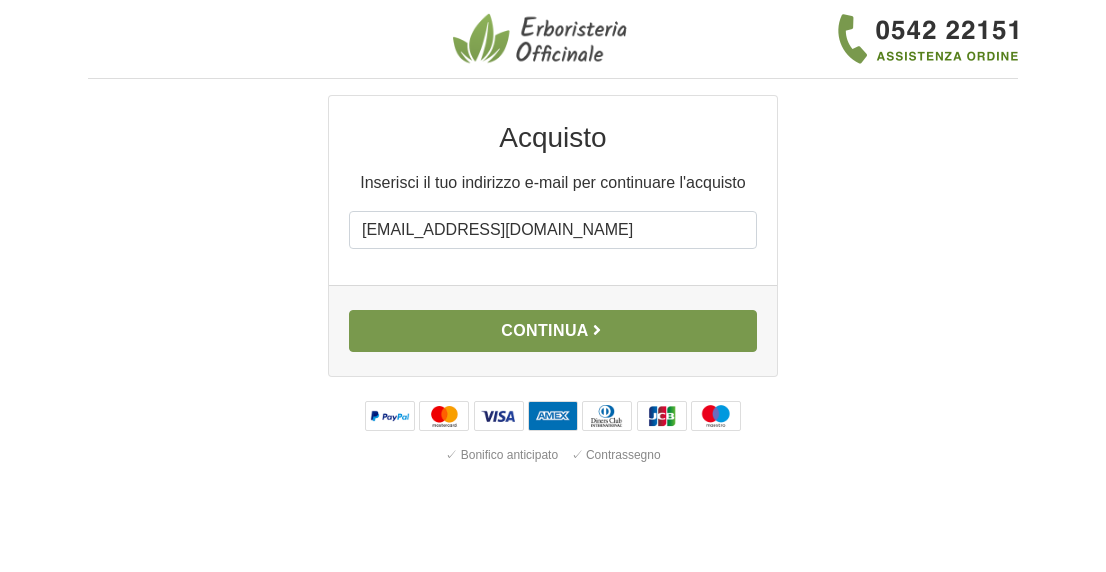 click on "Continua" at bounding box center (553, 331) 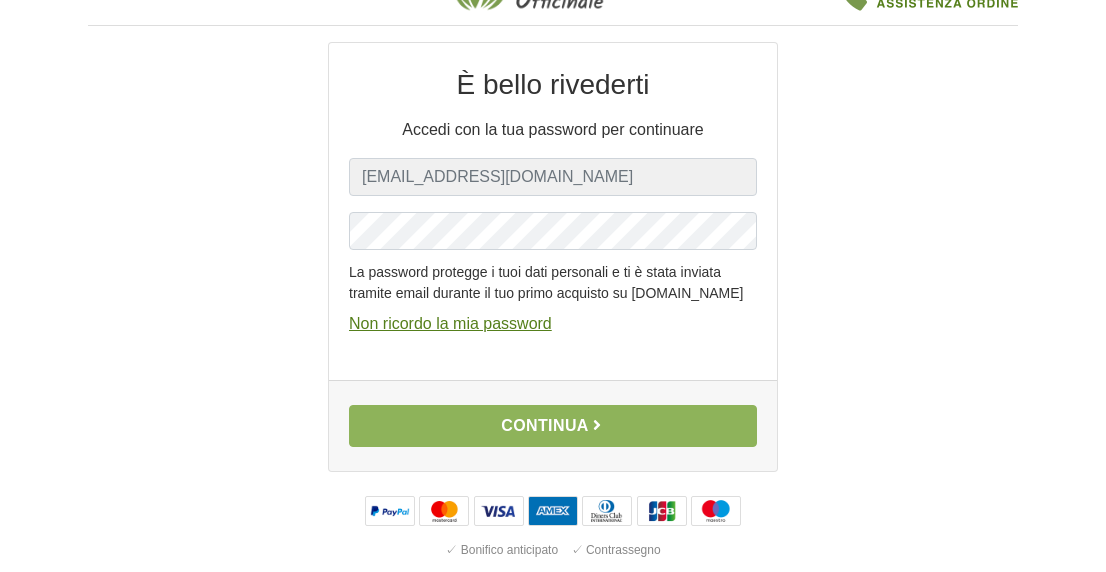 scroll, scrollTop: 100, scrollLeft: 0, axis: vertical 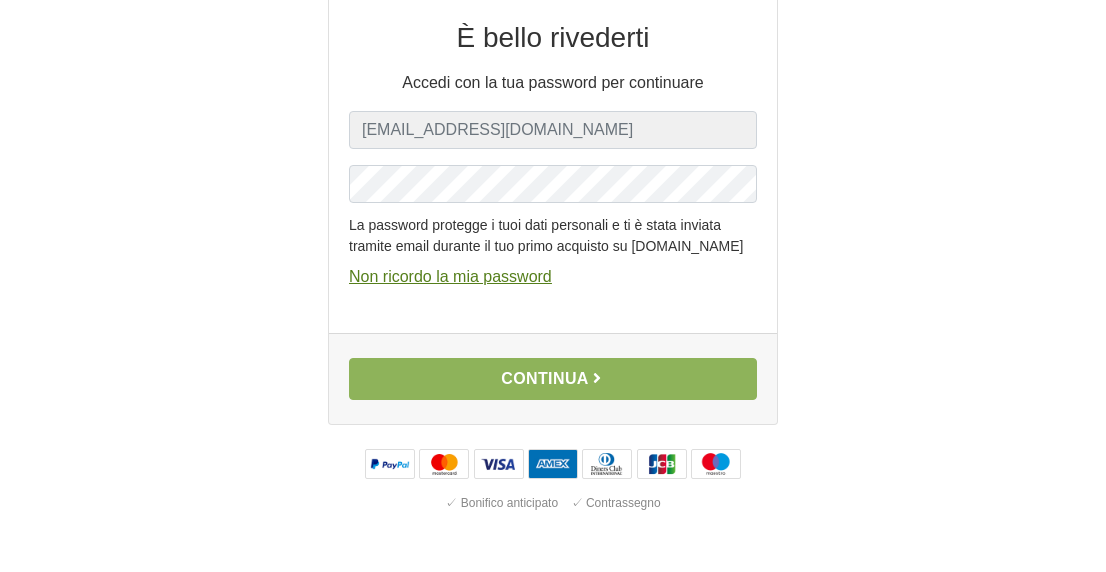 click on "Non ricordo la mia password" at bounding box center (450, 276) 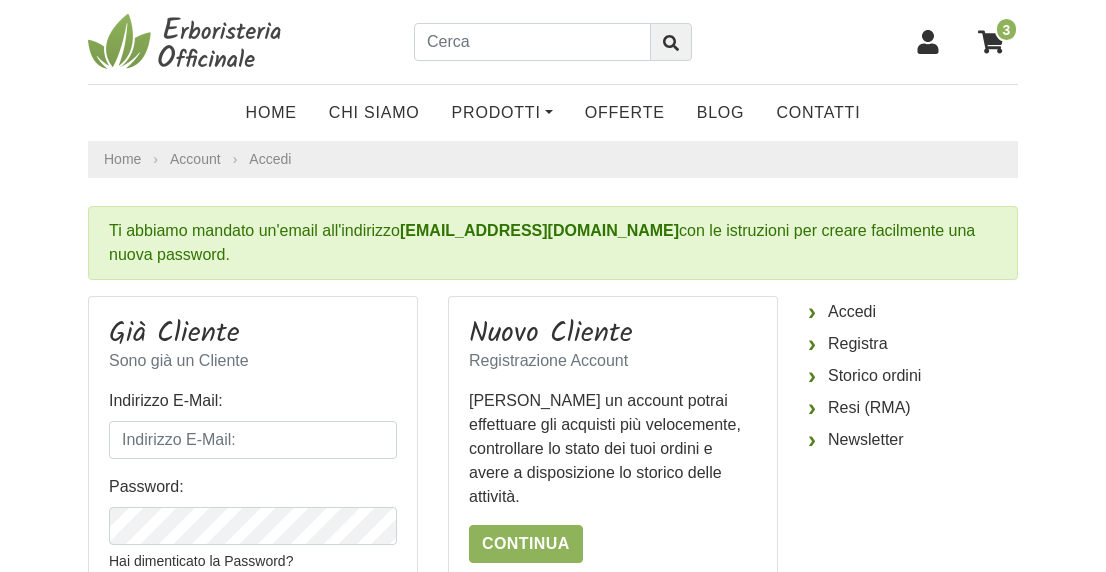 scroll, scrollTop: 0, scrollLeft: 0, axis: both 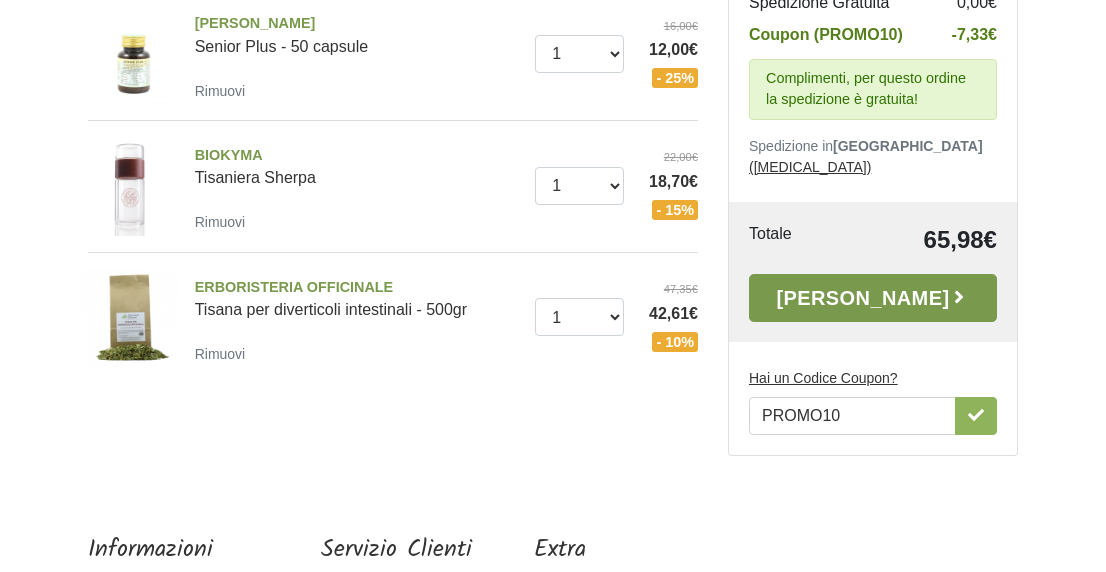 click on "[PERSON_NAME]" at bounding box center (873, 298) 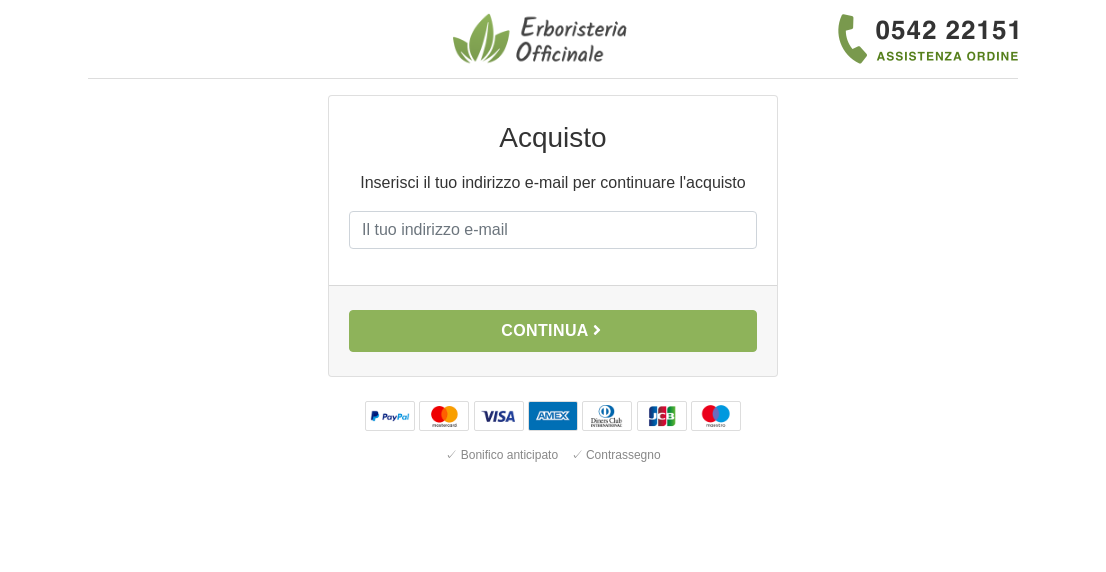 scroll, scrollTop: 0, scrollLeft: 0, axis: both 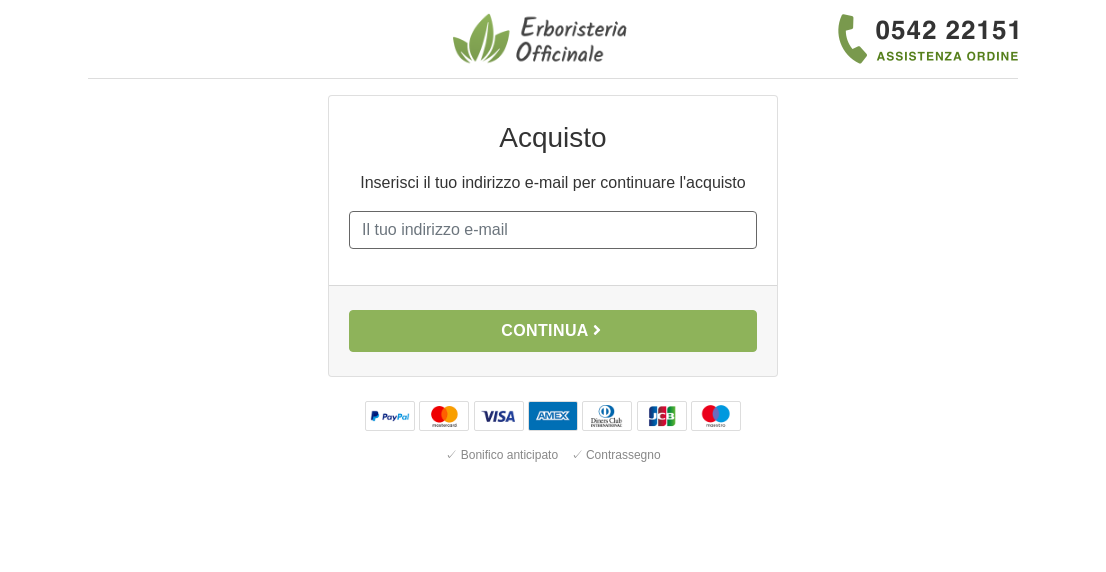 click on "E-mail" at bounding box center [553, 230] 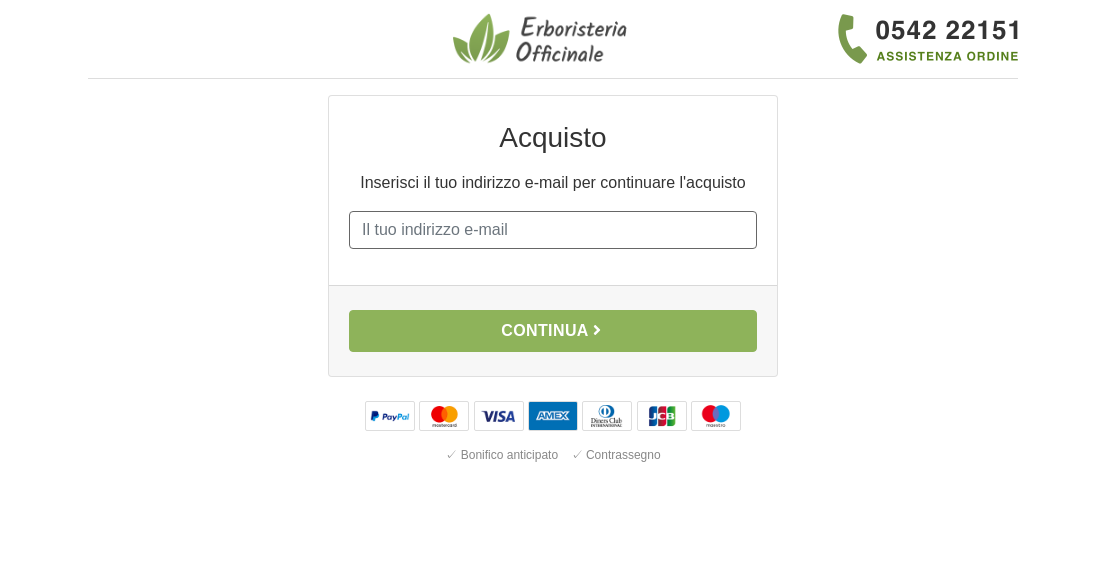 type on "piscine@agro-system.it" 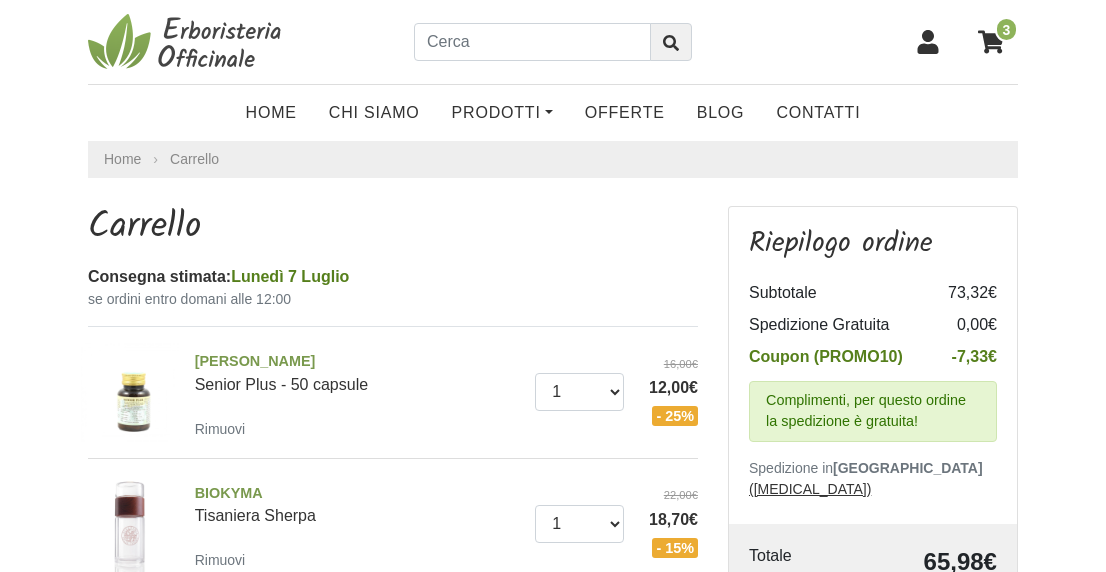 scroll, scrollTop: 500, scrollLeft: 0, axis: vertical 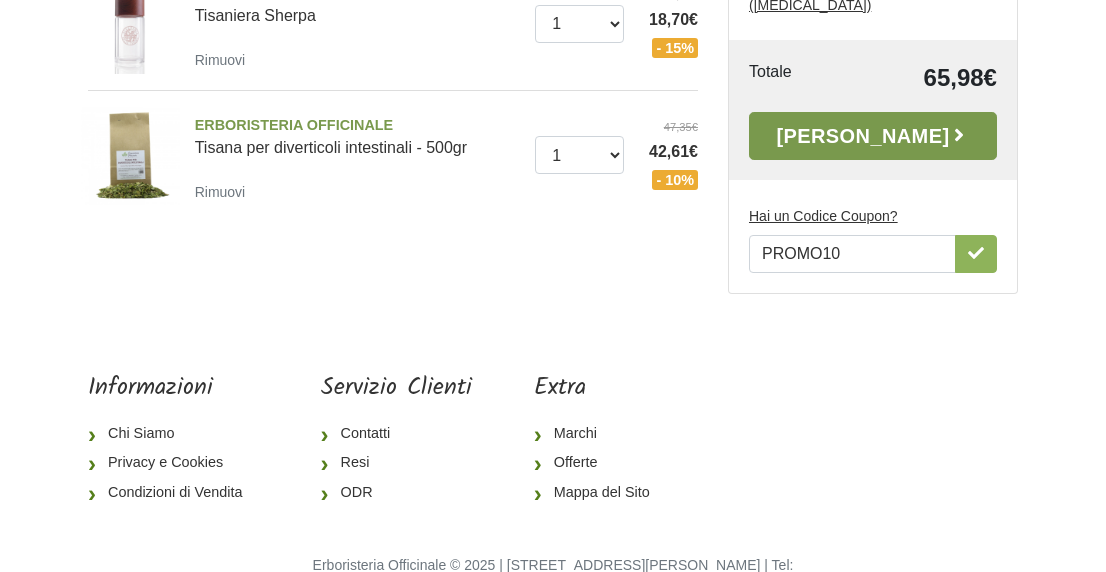 click on "Alla Cassa" at bounding box center [873, 136] 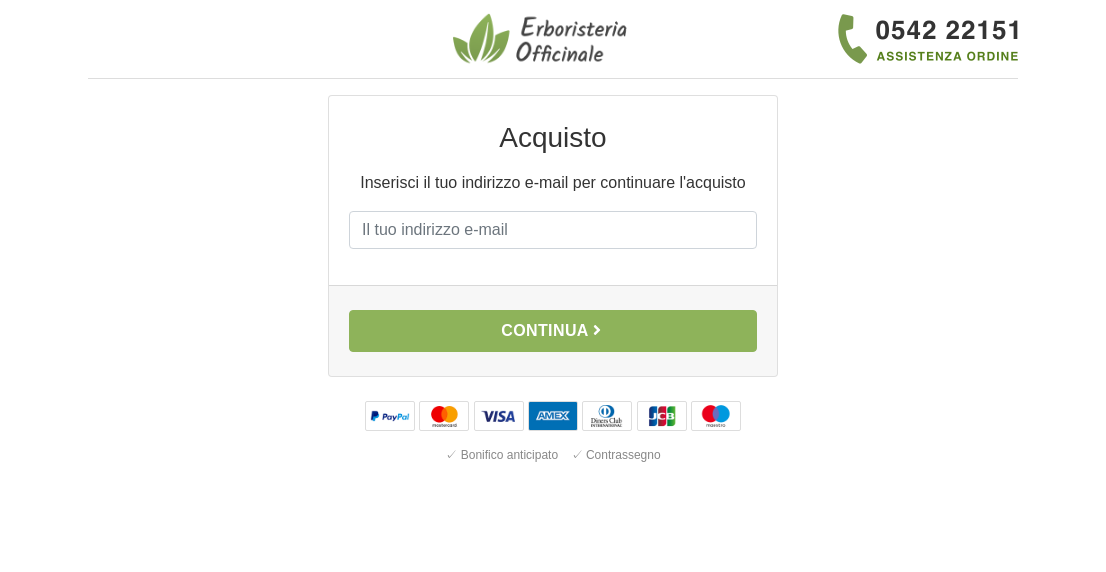 scroll, scrollTop: 0, scrollLeft: 0, axis: both 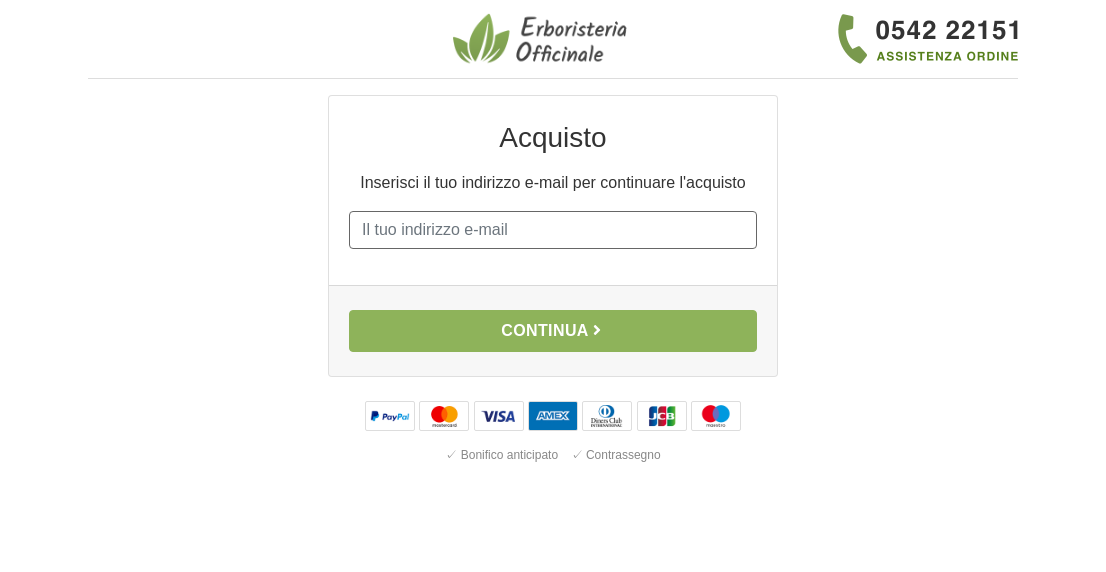 click on "E-mail" at bounding box center [553, 230] 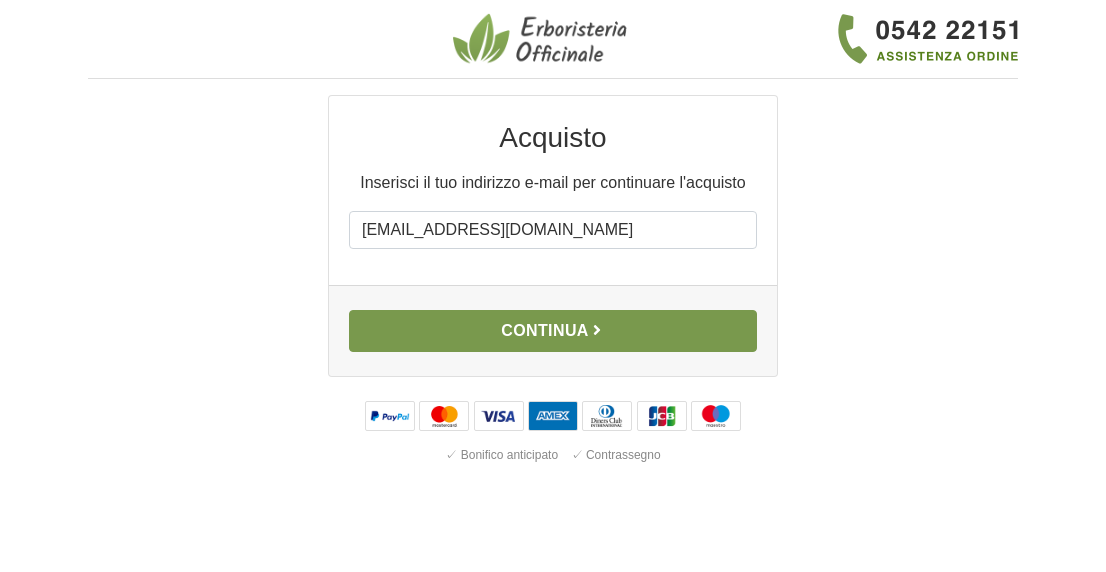click on "Continua" at bounding box center (553, 331) 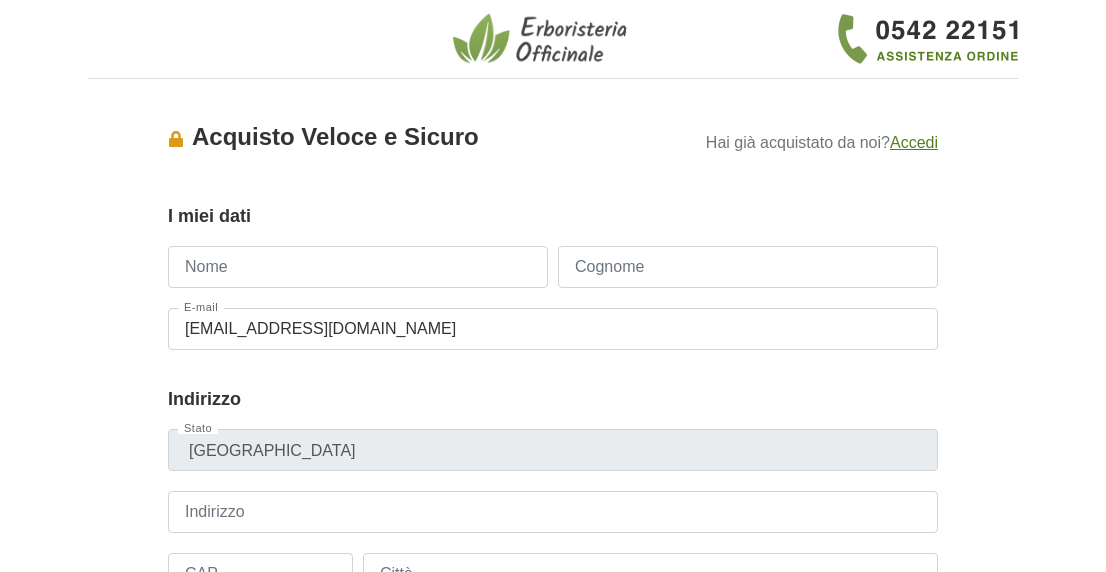 scroll, scrollTop: 0, scrollLeft: 0, axis: both 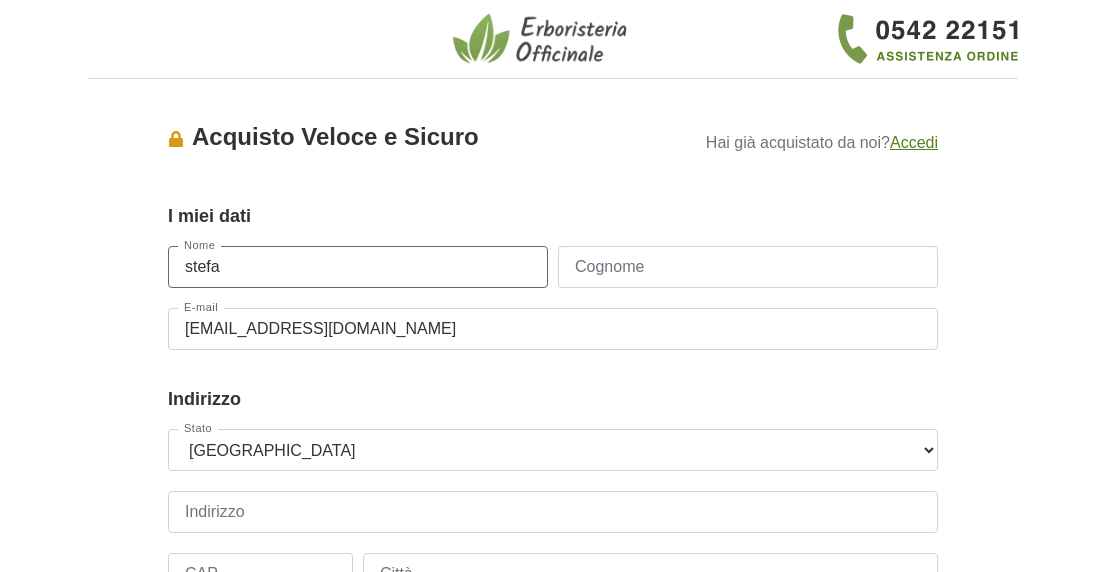type on "Stefano" 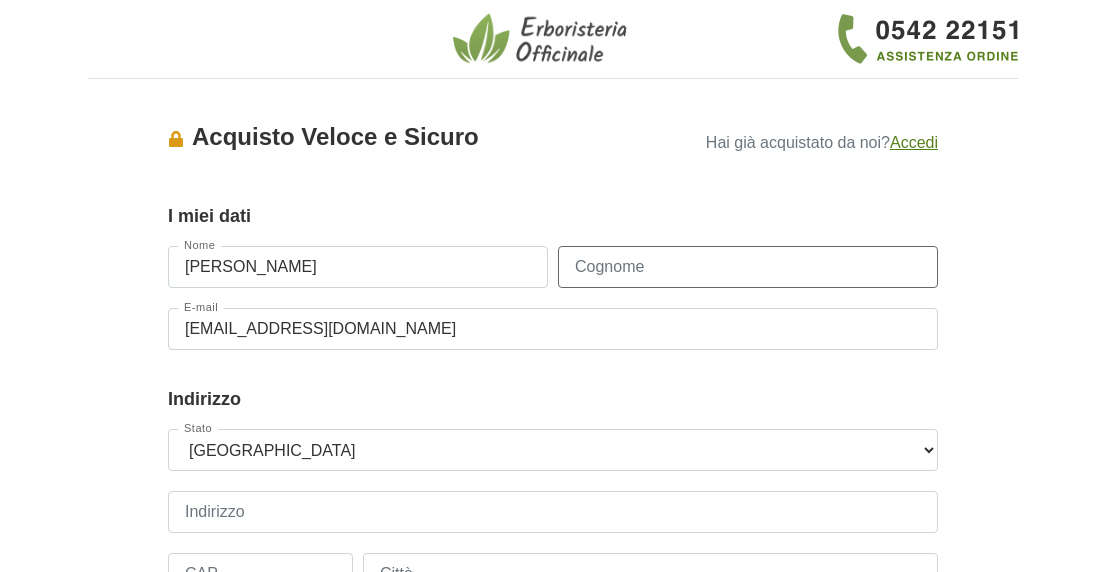 type on "Bassoli" 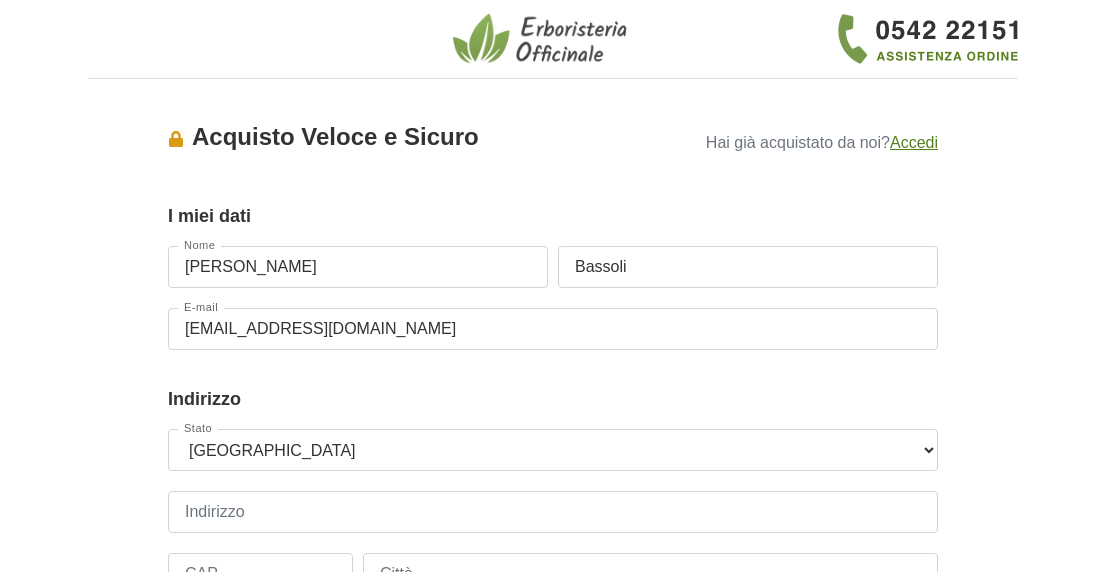 type on "3358211883" 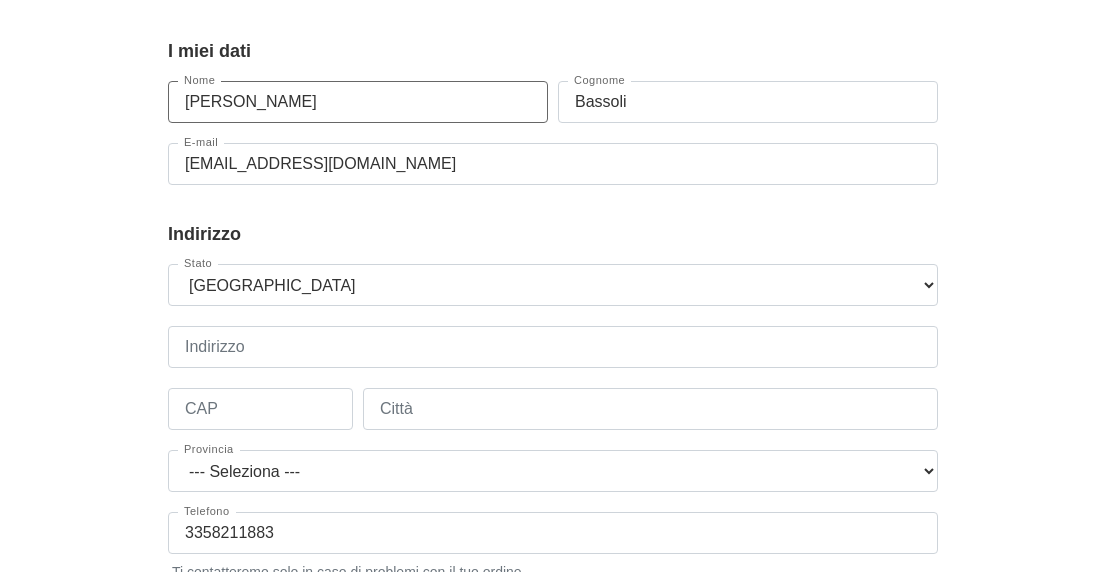 scroll, scrollTop: 200, scrollLeft: 0, axis: vertical 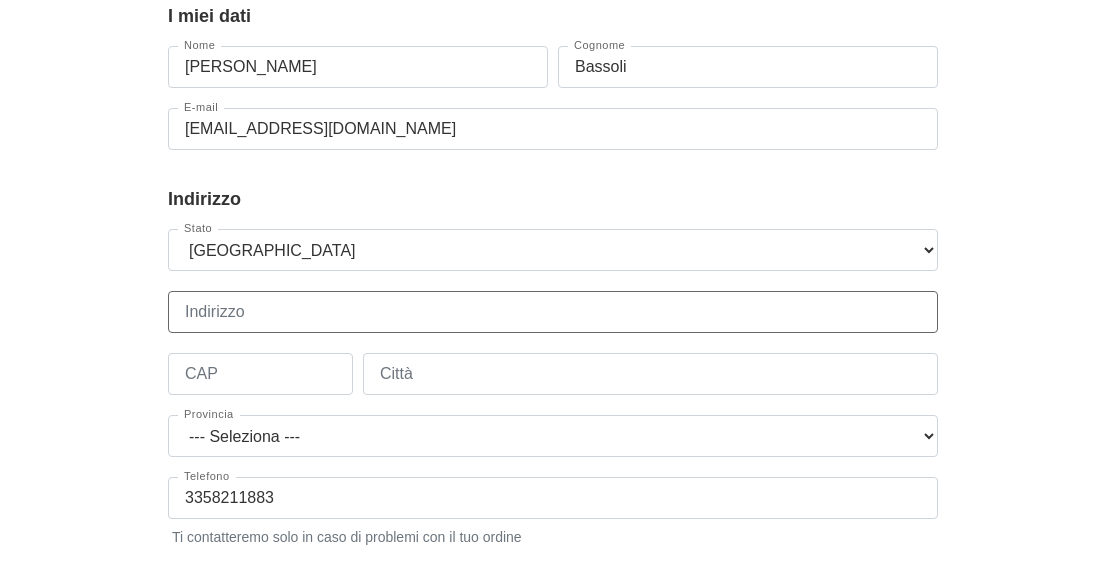 click on "Indirizzo" at bounding box center (553, 312) 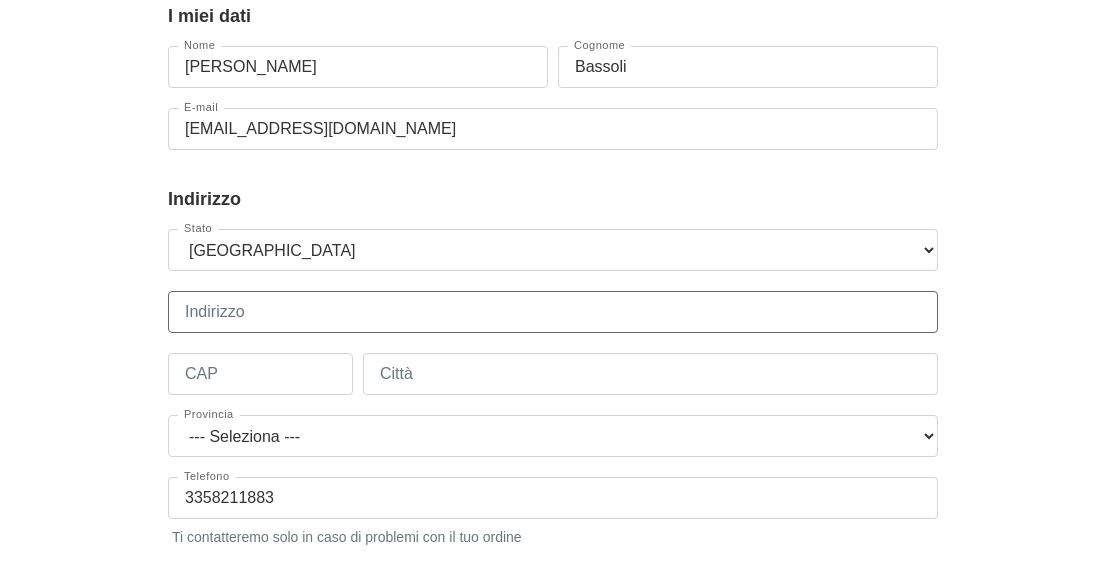 type on "Via Provinciale Nord 132f" 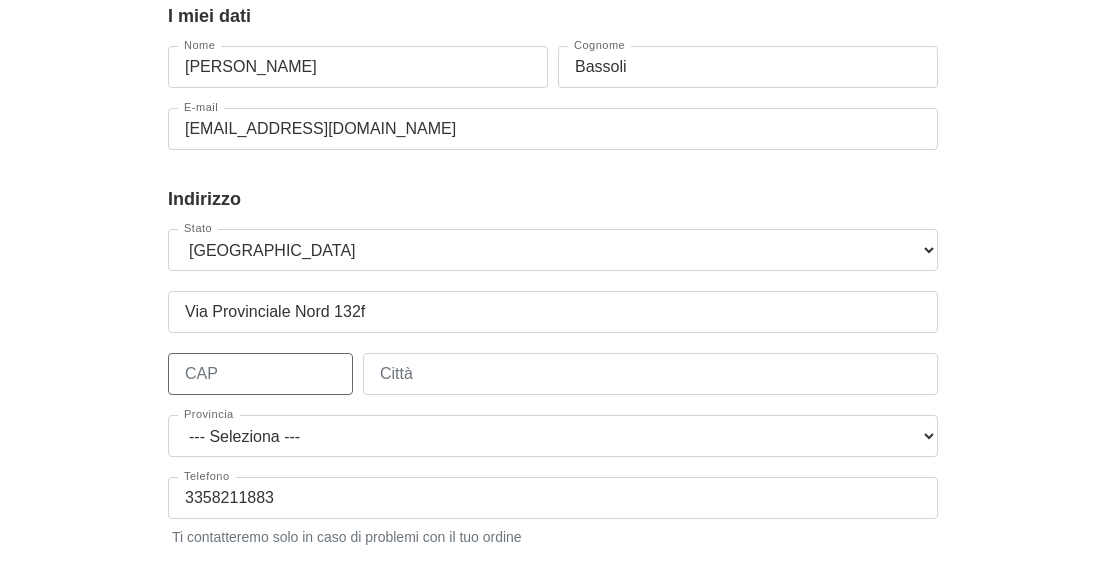 type on "42011" 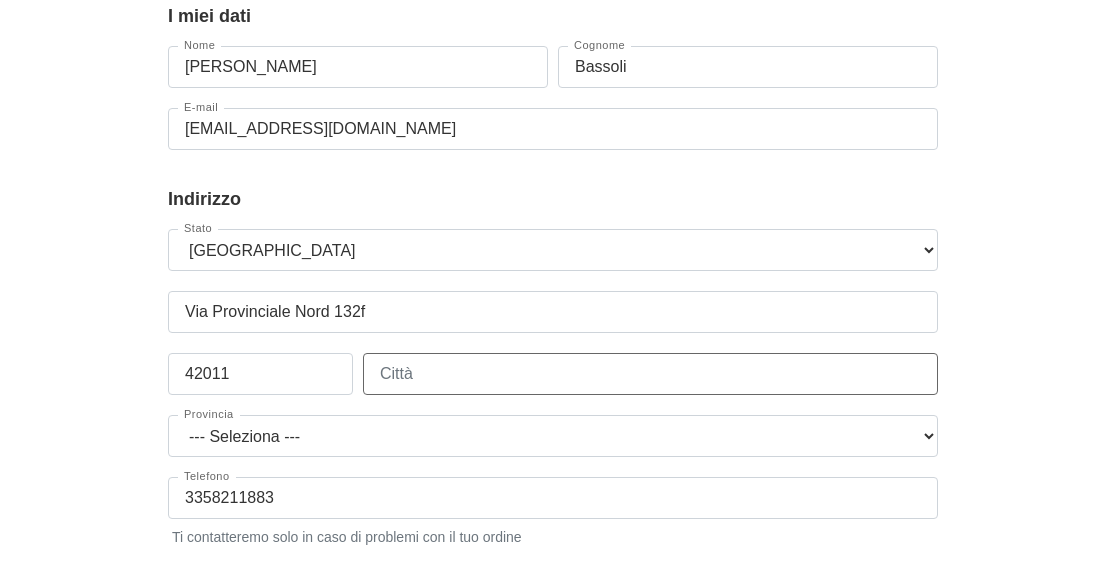 type on "San Tomaso" 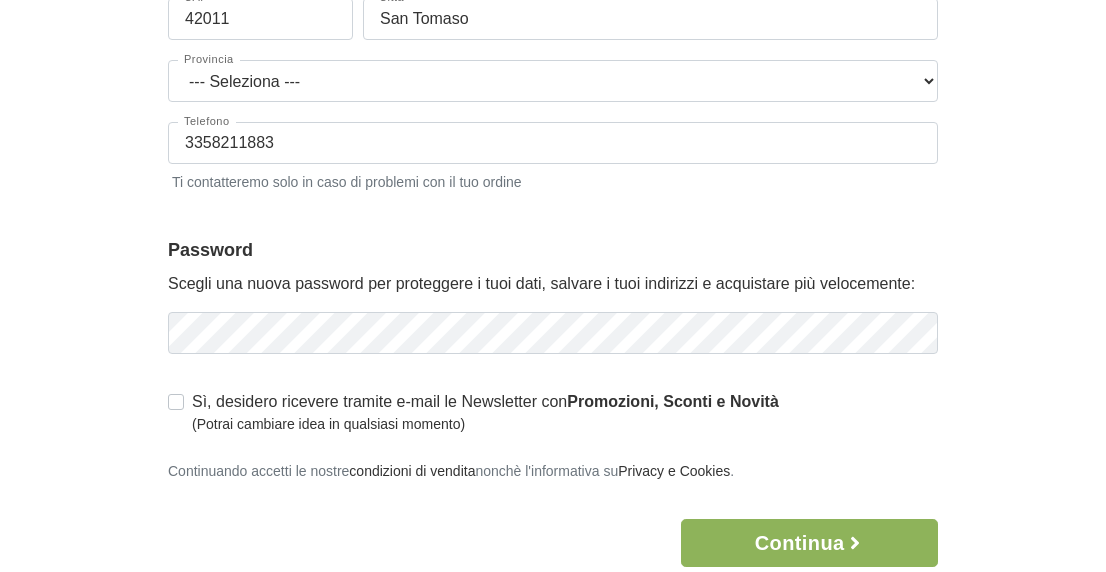 scroll, scrollTop: 600, scrollLeft: 0, axis: vertical 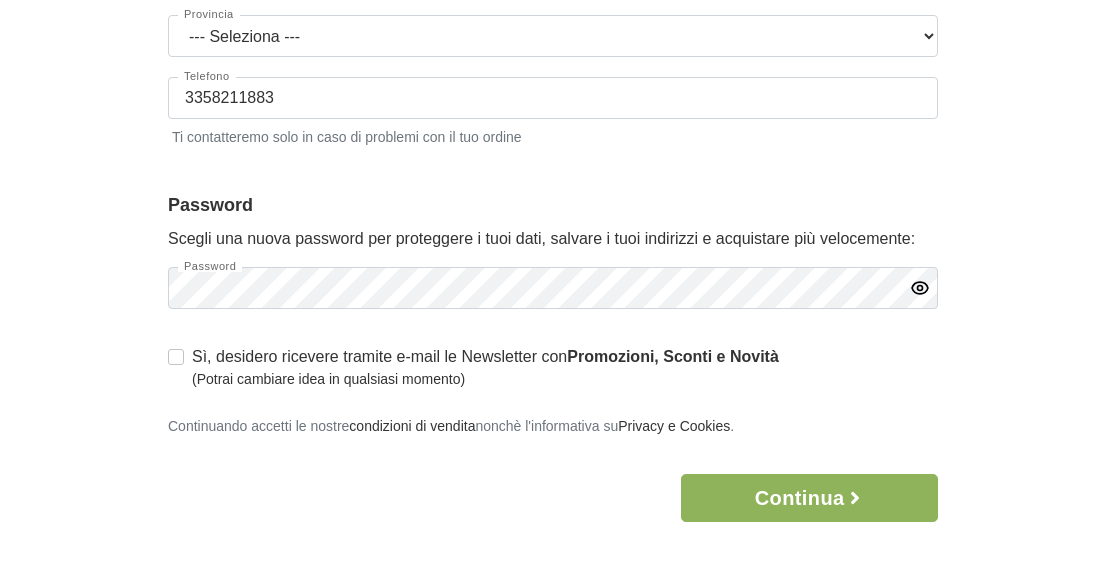 click 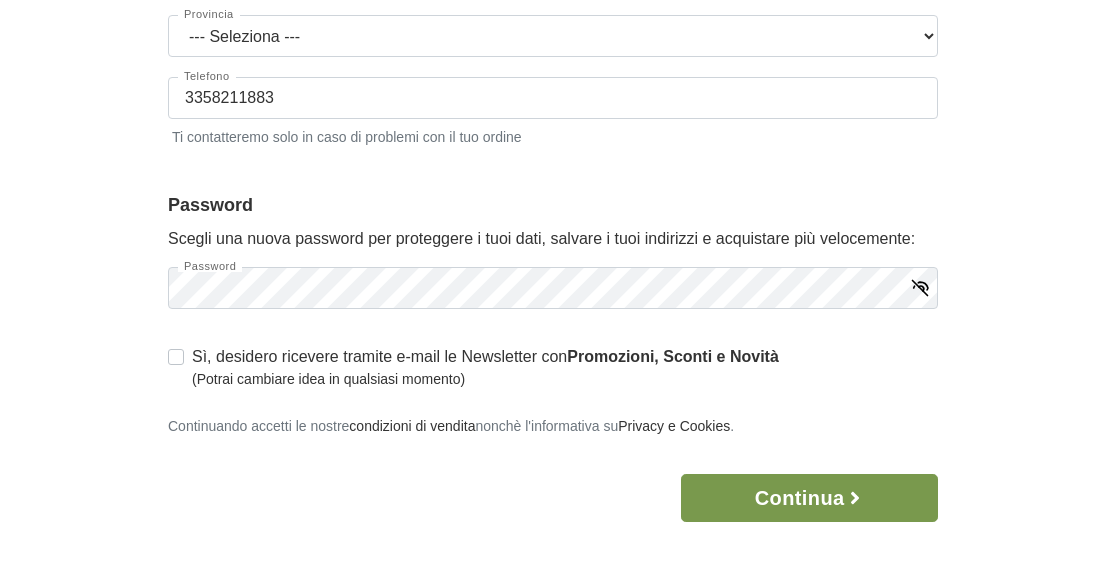 click on "Continua" at bounding box center [809, 498] 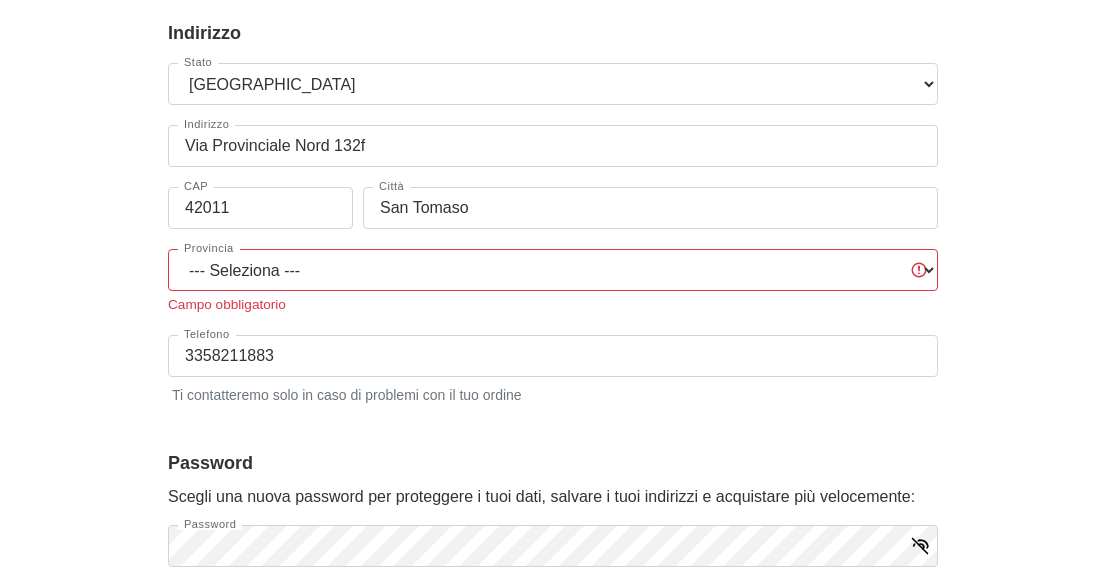 scroll, scrollTop: 300, scrollLeft: 0, axis: vertical 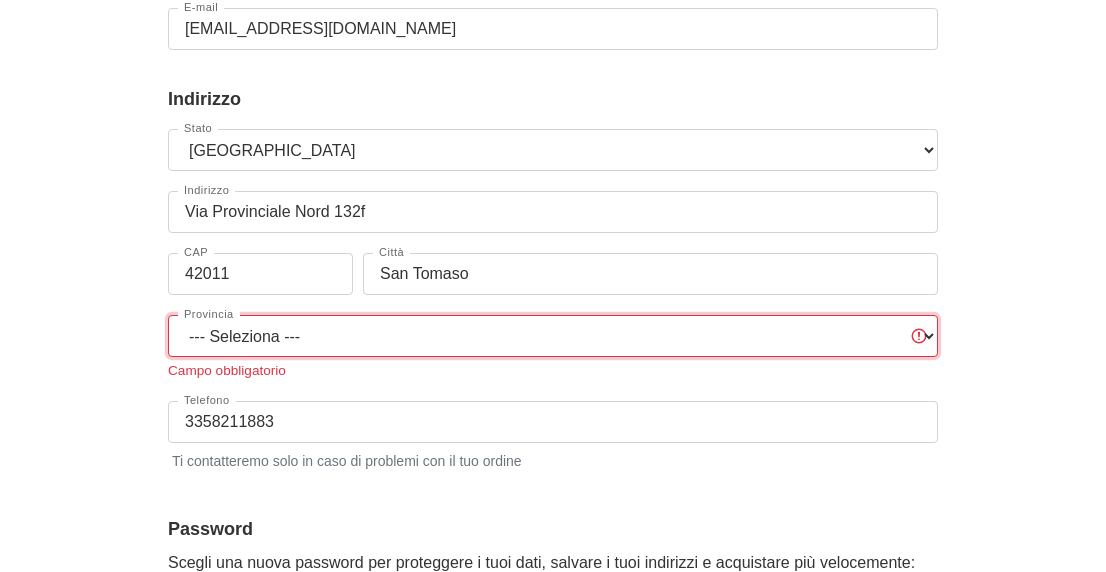 click on "--- Seleziona ---  Agrigento Alessandria Ancona Aosta Arezzo Ascoli Piceno Asti Avellino Bari Barletta-Andria-Trani Belluno Benevento Bergamo Biella Bologna Bolzano Brescia Brindisi Cagliari Caltanissetta Campobasso Caserta Catania Catanzaro Chieti Como Cosenza Cremona Crotone Cuneo Enna Fermo Ferrara Firenze Foggia Forli-Cesena Frosinone Genova Gorizia Grosseto Imperia Isernia L'Aquila La Spezia Latina Lecce Lecco Livorno Lodi Lucca Macerata Mantova Massa-Carrara Matera Messina Milano Modena Monza Brianza Napoli Novara Nuoro Oristano Padova Palermo Parma Pavia Perugia Pesaro e Urbino Pescara Piacenza Pisa Pistoia Pordenone Potenza Prato Ragusa Ravenna Reggio Calabria Reggio Emilia Rieti Rimini Roma Rovigo Salerno Sassari Savona Siena Siracusa Sondrio Taranto Teramo Terni Torino Trapani Trento Treviso Trieste Udine Varese Venezia Verbano-Cusio-Ossola Vercelli Verona Vibo Valentia Vicenza Viterbo" at bounding box center [553, 336] 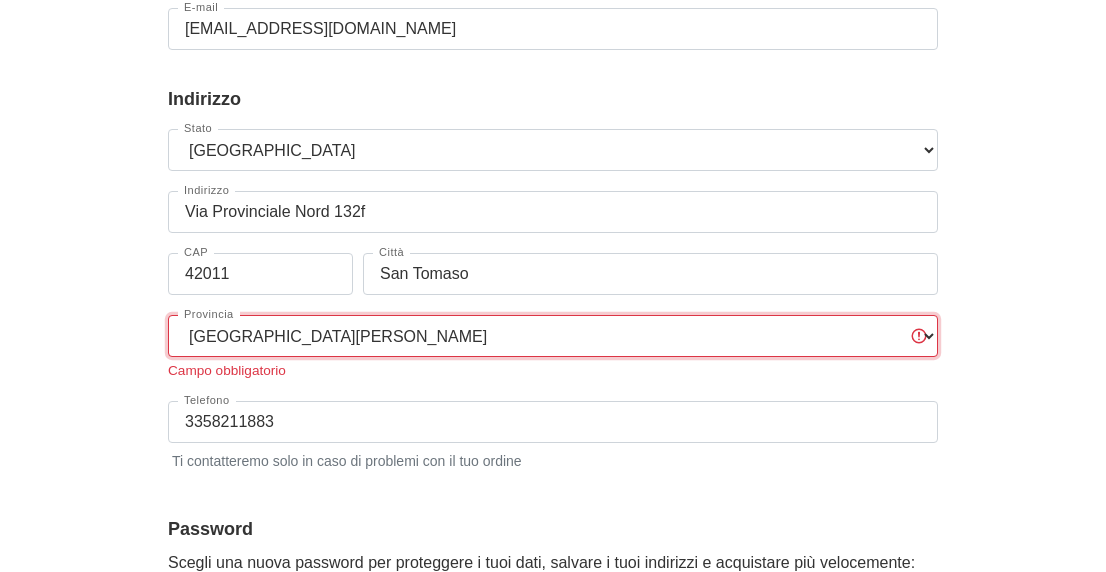 click on "--- Seleziona ---  Agrigento Alessandria Ancona Aosta Arezzo Ascoli Piceno Asti Avellino Bari Barletta-Andria-Trani Belluno Benevento Bergamo Biella Bologna Bolzano Brescia Brindisi Cagliari Caltanissetta Campobasso Caserta Catania Catanzaro Chieti Como Cosenza Cremona Crotone Cuneo Enna Fermo Ferrara Firenze Foggia Forli-Cesena Frosinone Genova Gorizia Grosseto Imperia Isernia L'Aquila La Spezia Latina Lecce Lecco Livorno Lodi Lucca Macerata Mantova Massa-Carrara Matera Messina Milano Modena Monza Brianza Napoli Novara Nuoro Oristano Padova Palermo Parma Pavia Perugia Pesaro e Urbino Pescara Piacenza Pisa Pistoia Pordenone Potenza Prato Ragusa Ravenna Reggio Calabria Reggio Emilia Rieti Rimini Roma Rovigo Salerno Sassari Savona Siena Siracusa Sondrio Taranto Teramo Terni Torino Trapani Trento Treviso Trieste Udine Varese Venezia Verbano-Cusio-Ossola Vercelli Verona Vibo Valentia Vicenza Viterbo" at bounding box center [553, 336] 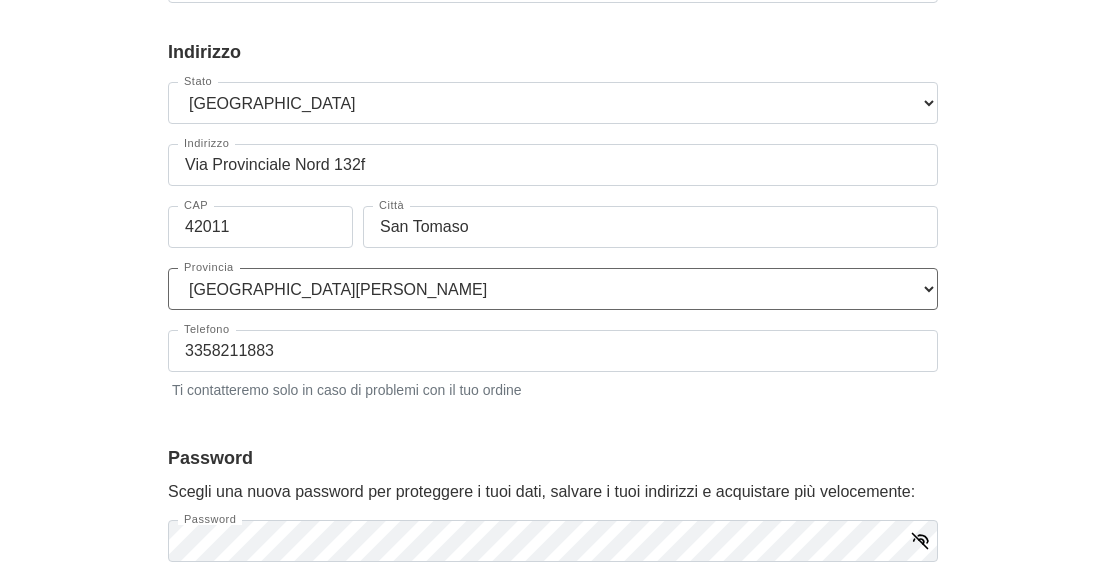 scroll, scrollTop: 300, scrollLeft: 0, axis: vertical 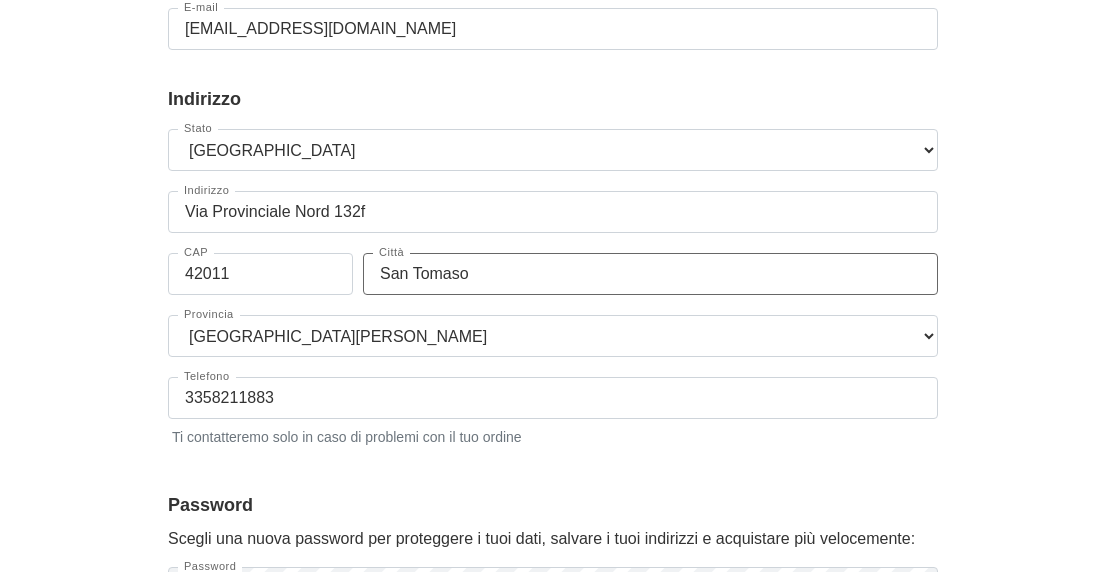 click on "San Tomaso" at bounding box center (650, 274) 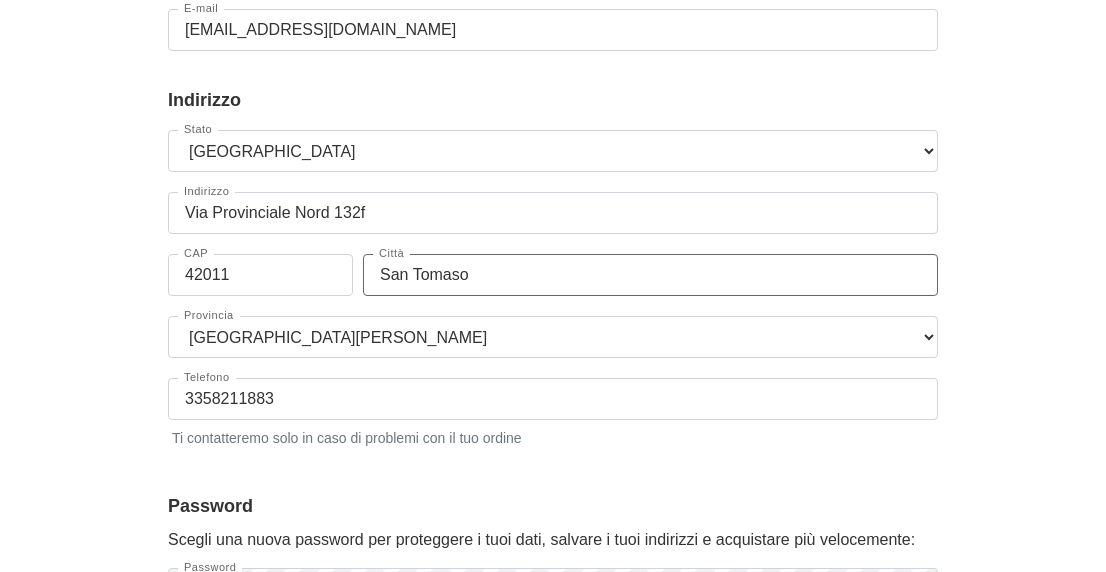 scroll, scrollTop: 300, scrollLeft: 0, axis: vertical 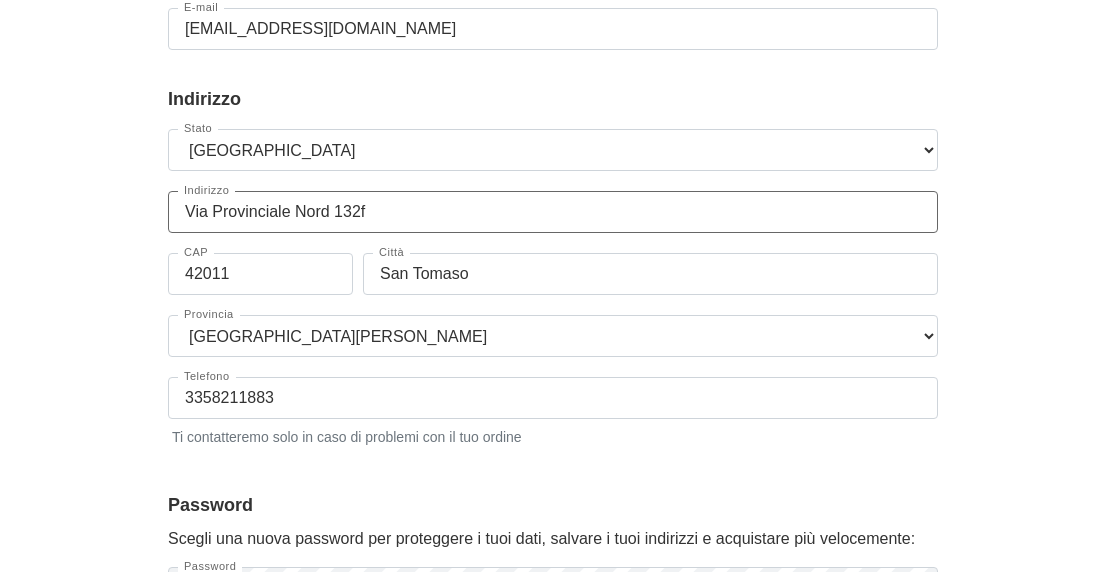 click on "Via Provinciale Nord 132f" at bounding box center [553, 212] 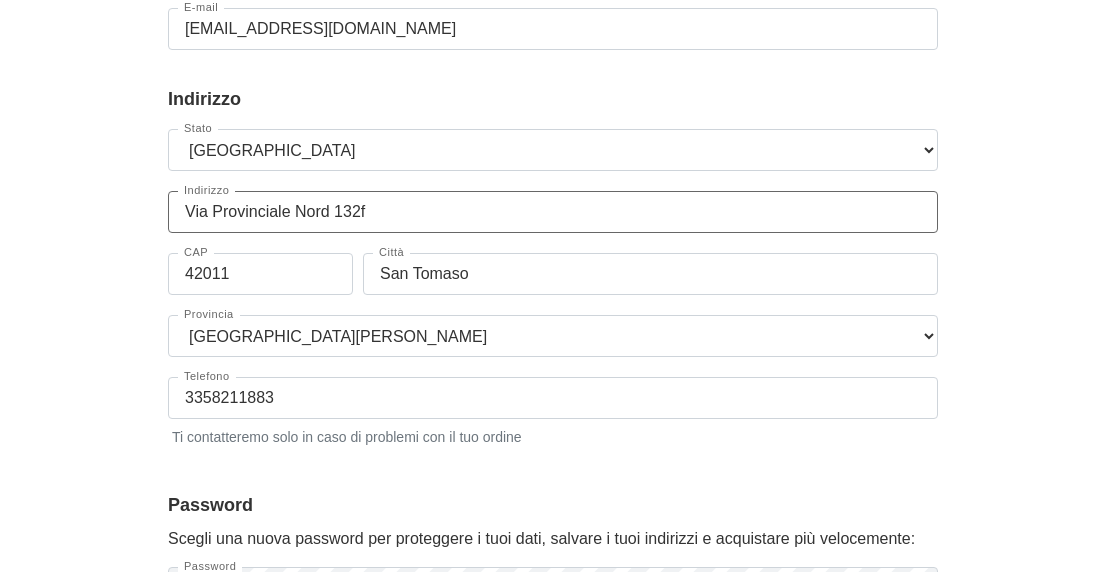 type on "Via Provinciale Nord 132f" 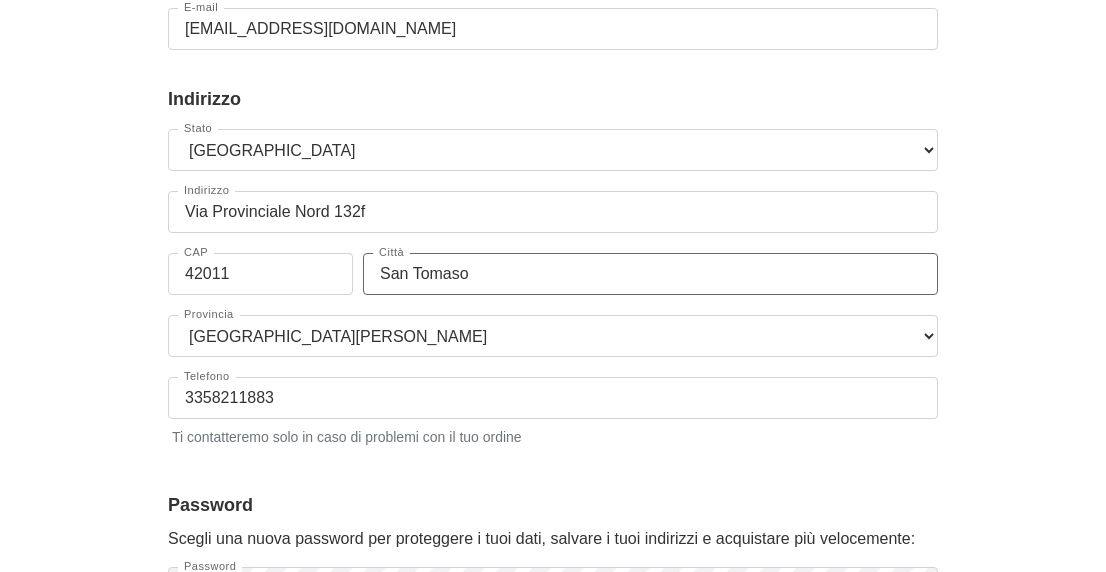 click on "San Tomaso" at bounding box center (650, 274) 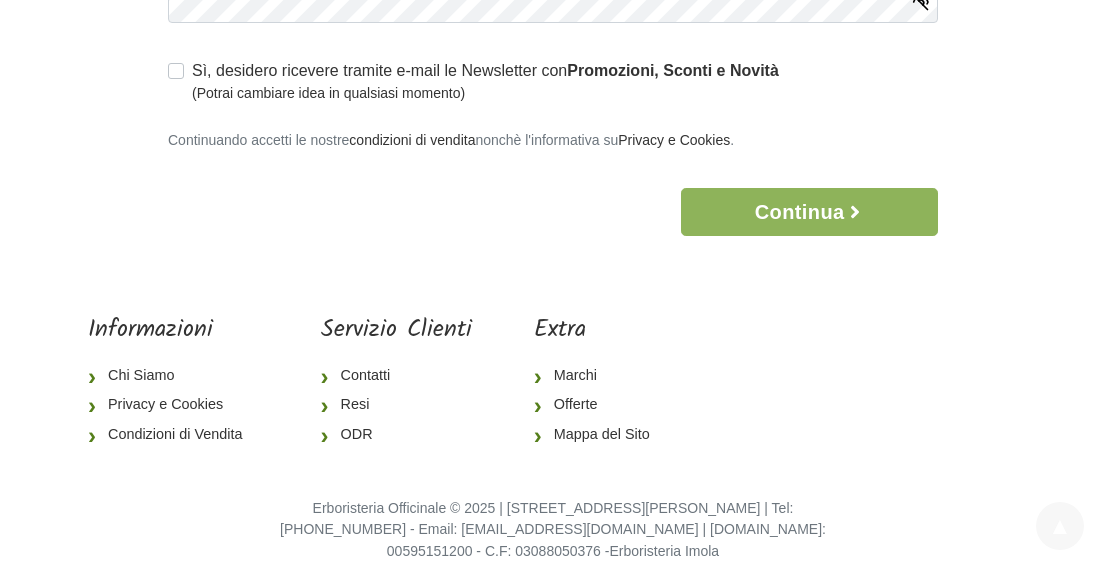 scroll, scrollTop: 887, scrollLeft: 0, axis: vertical 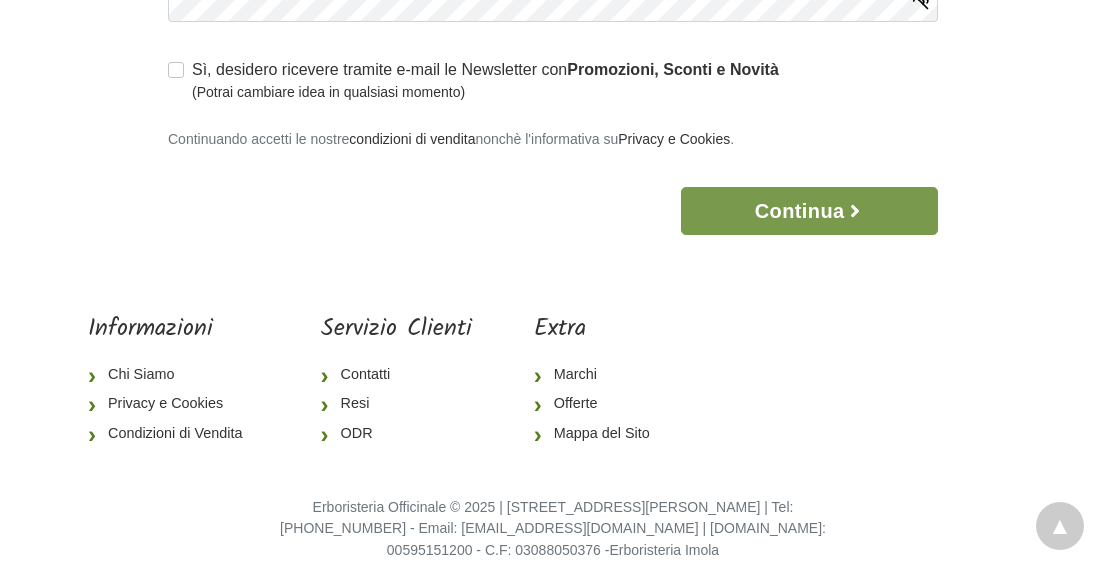 type on "San Tomaso di Bagnolo in Piano" 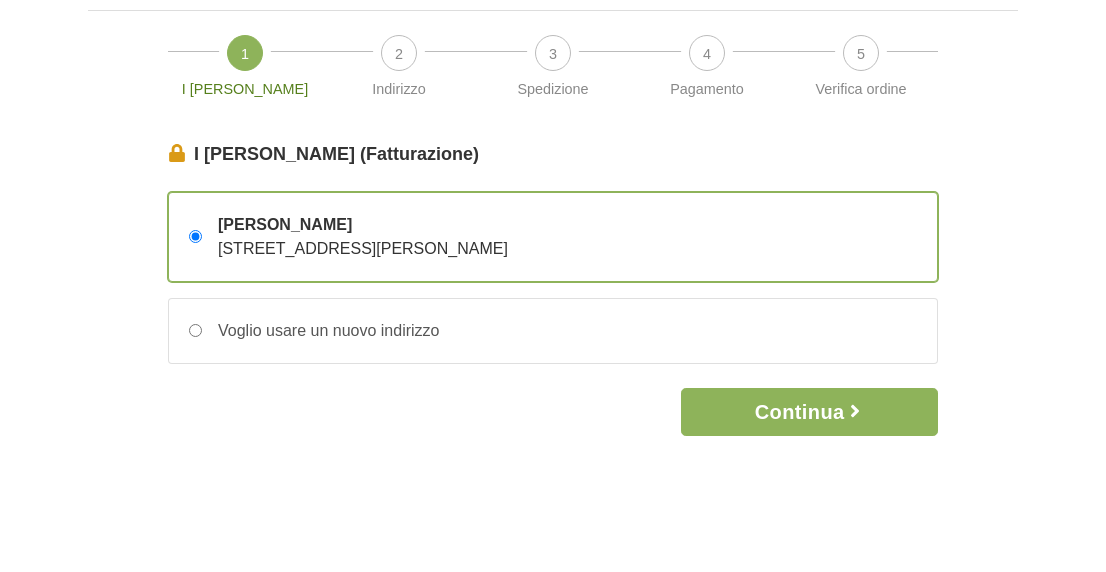scroll, scrollTop: 200, scrollLeft: 0, axis: vertical 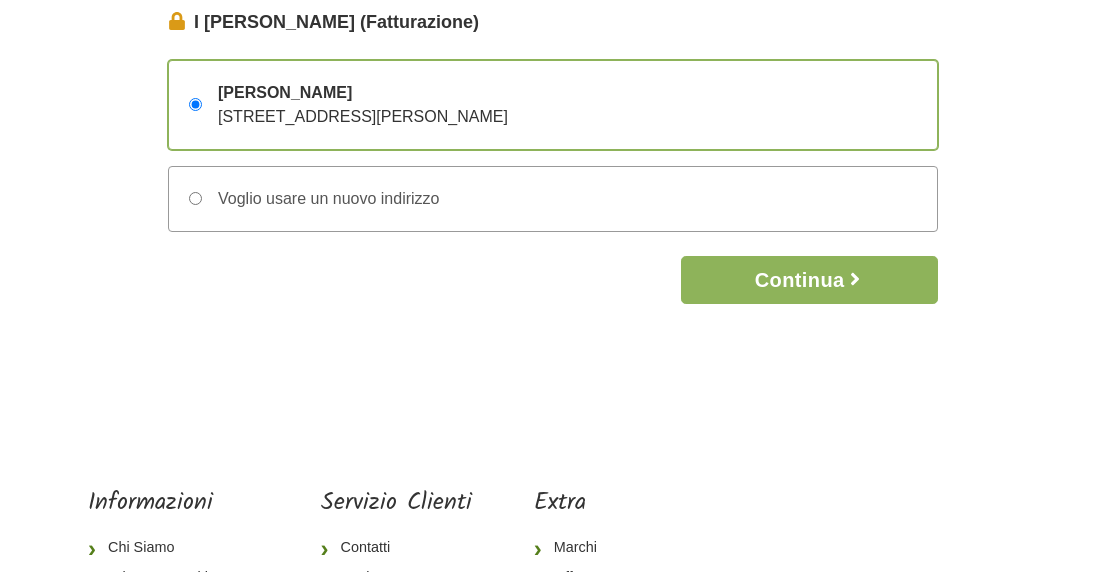 drag, startPoint x: 194, startPoint y: 196, endPoint x: 209, endPoint y: 235, distance: 41.785164 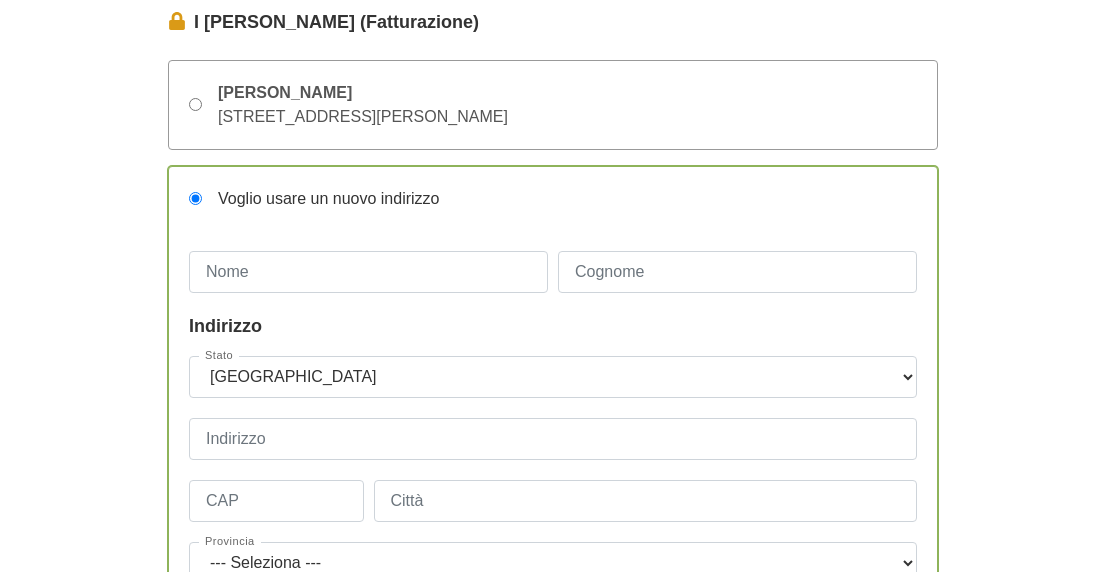 click on "Stefano Bassoli
Via Provinciale Nord 132f – 42011 San Tomaso di Bagnolo in Piano , Reggio Emilia, Italia" at bounding box center [195, 104] 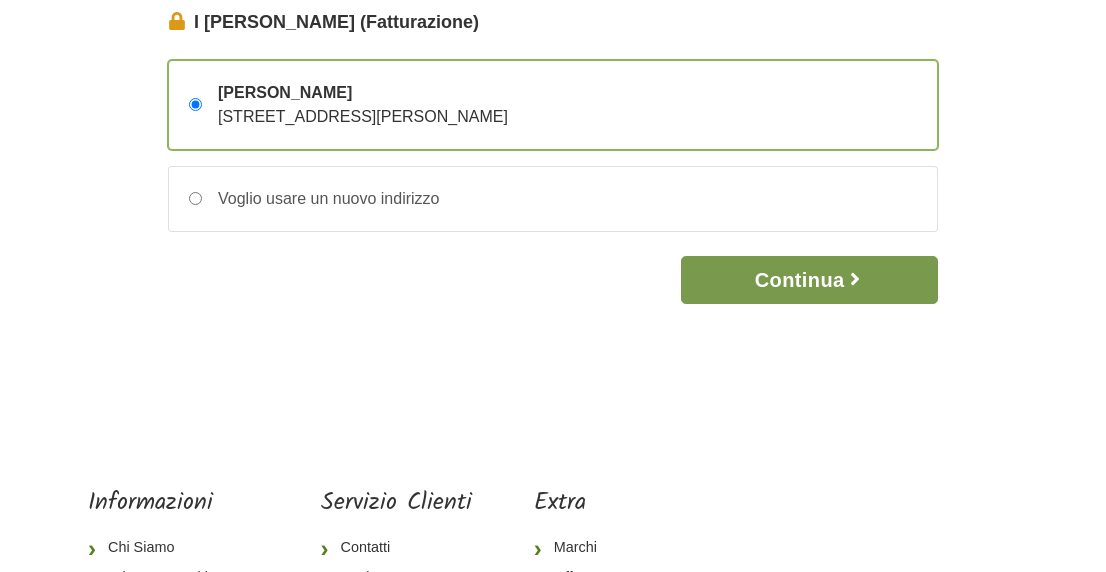 click on "Continua" at bounding box center [809, 280] 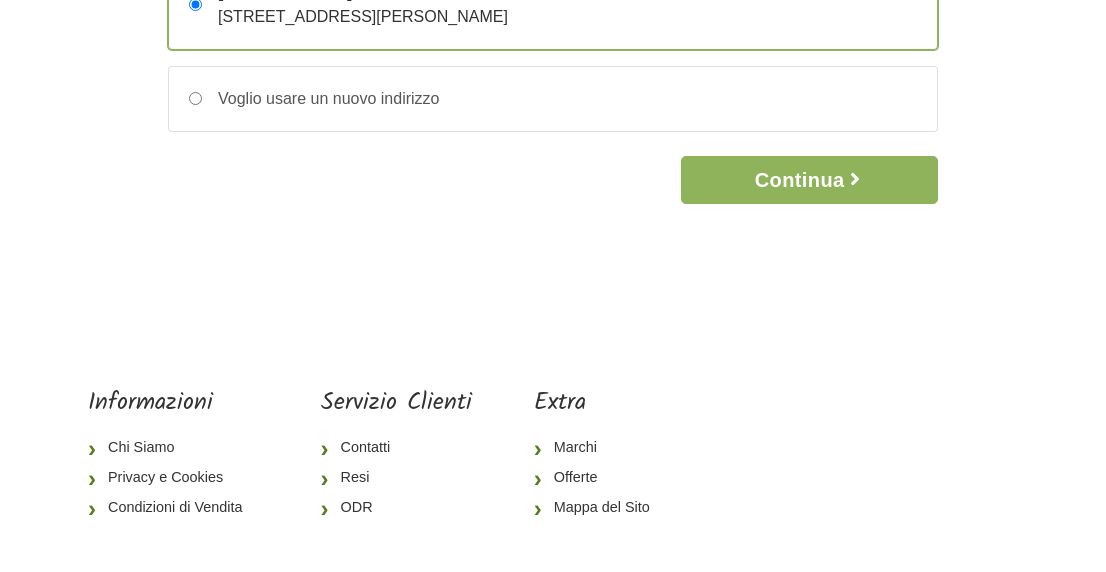 scroll, scrollTop: 200, scrollLeft: 0, axis: vertical 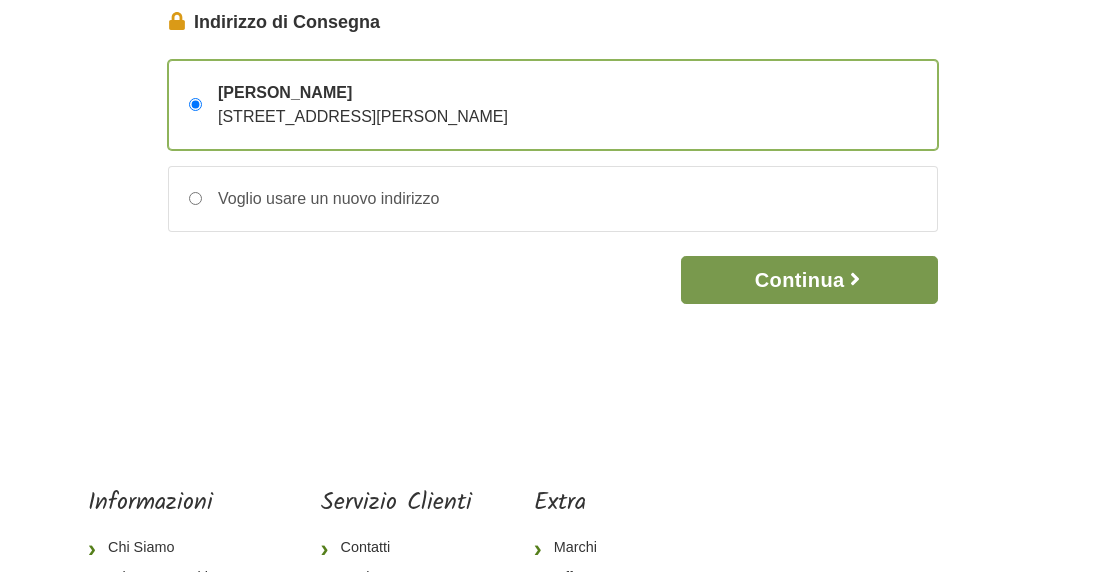 click on "Continua" at bounding box center [809, 280] 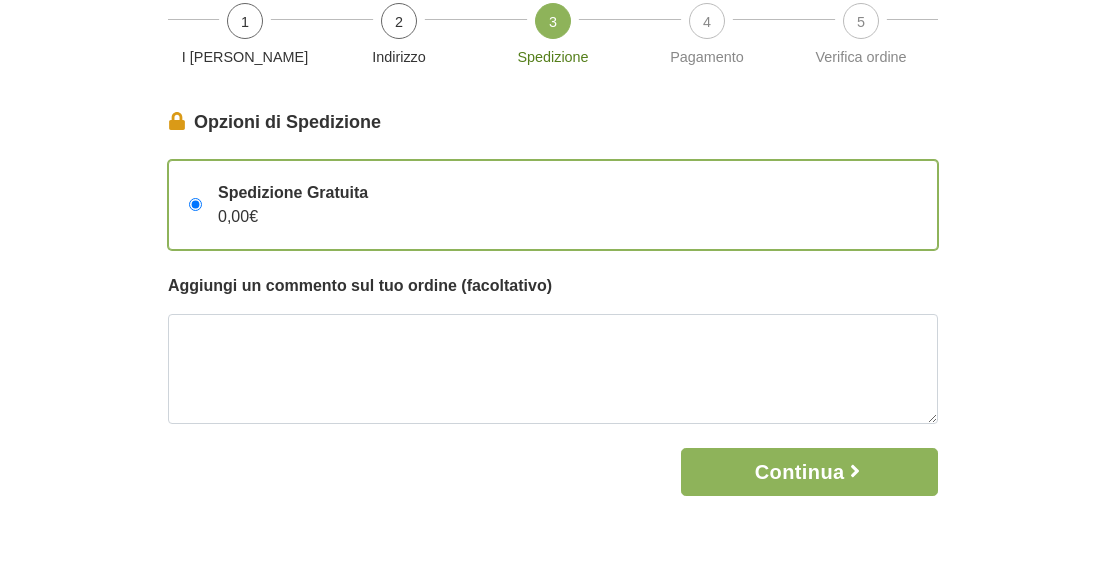 scroll, scrollTop: 200, scrollLeft: 0, axis: vertical 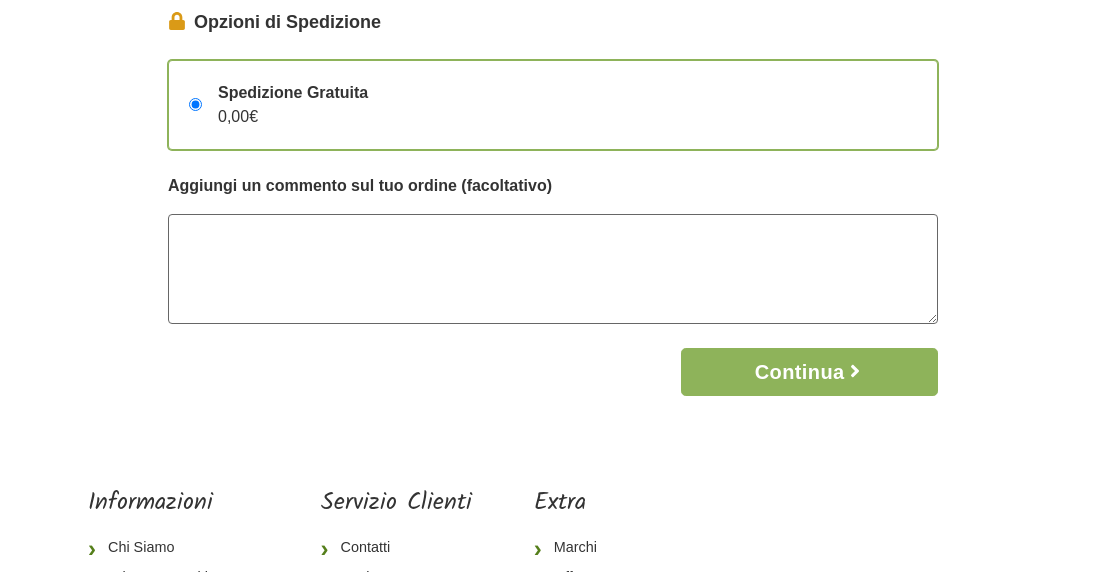 click at bounding box center [553, 269] 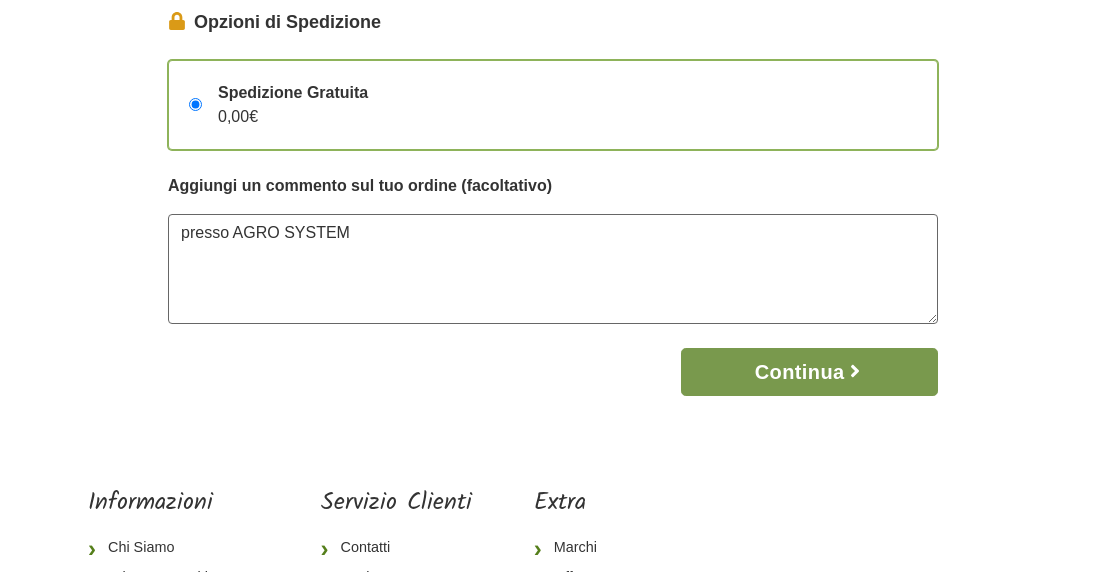type on "presso AGRO SYSTEM" 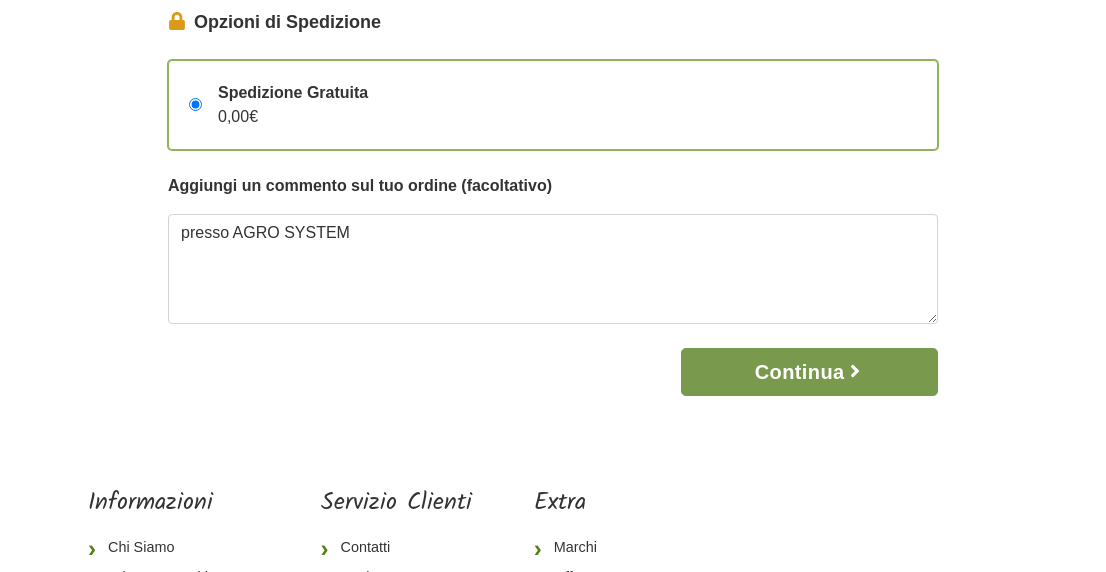 click on "Continua" at bounding box center (809, 372) 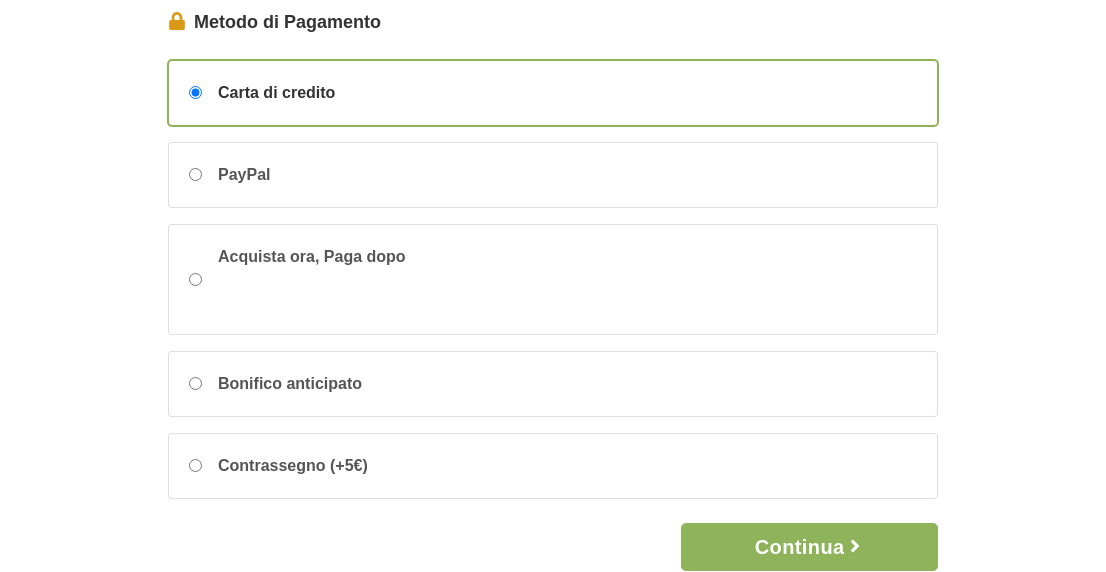 scroll, scrollTop: 300, scrollLeft: 0, axis: vertical 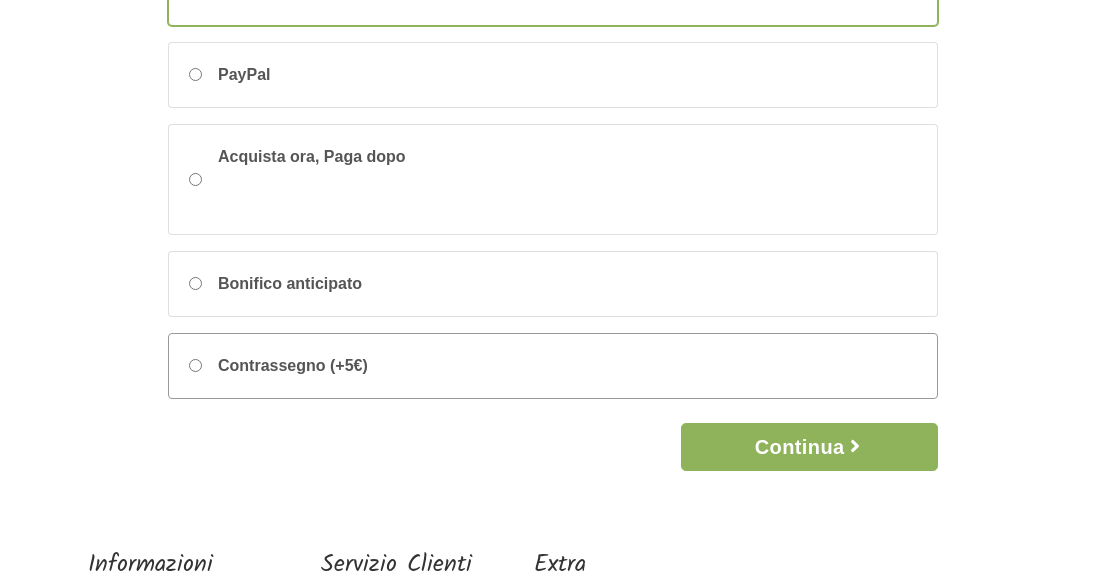 click on "Contrassegno (+5€)" at bounding box center [195, 365] 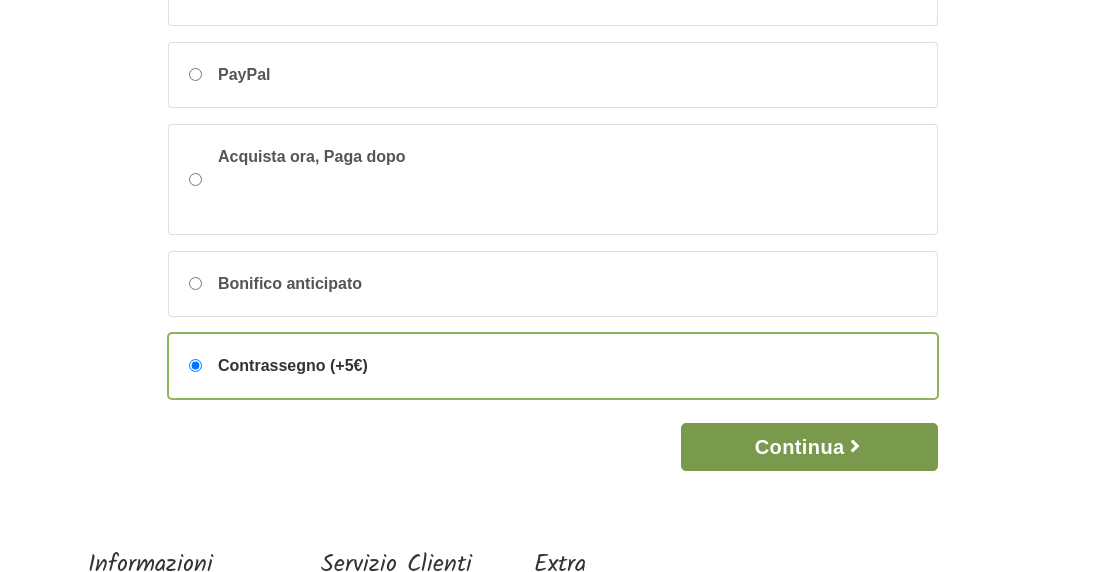click on "Continua" at bounding box center (809, 447) 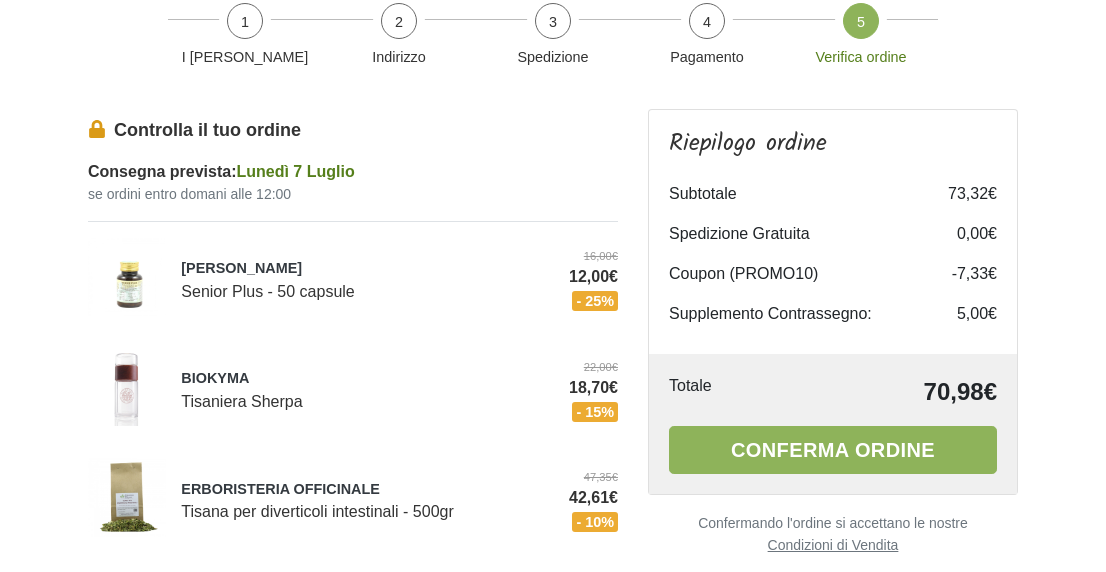scroll, scrollTop: 200, scrollLeft: 0, axis: vertical 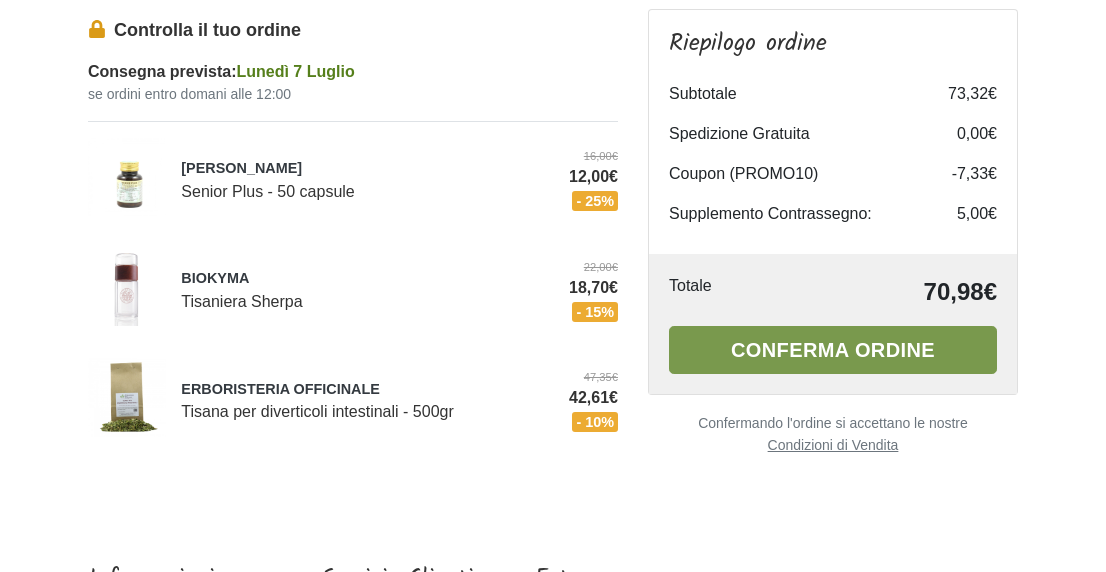 click on "Conferma ordine" at bounding box center [833, 350] 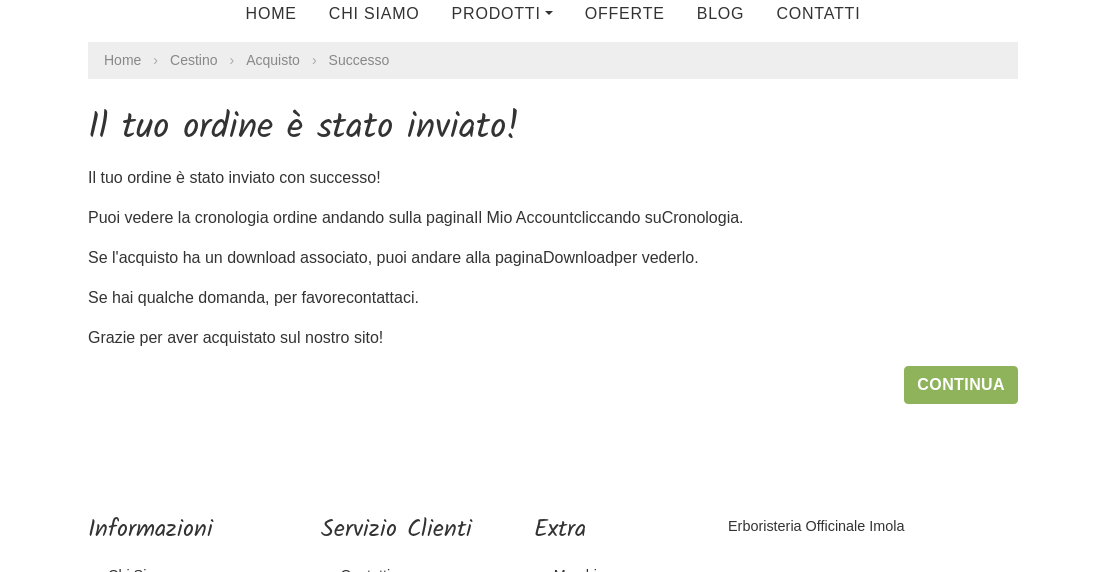 scroll, scrollTop: 100, scrollLeft: 0, axis: vertical 